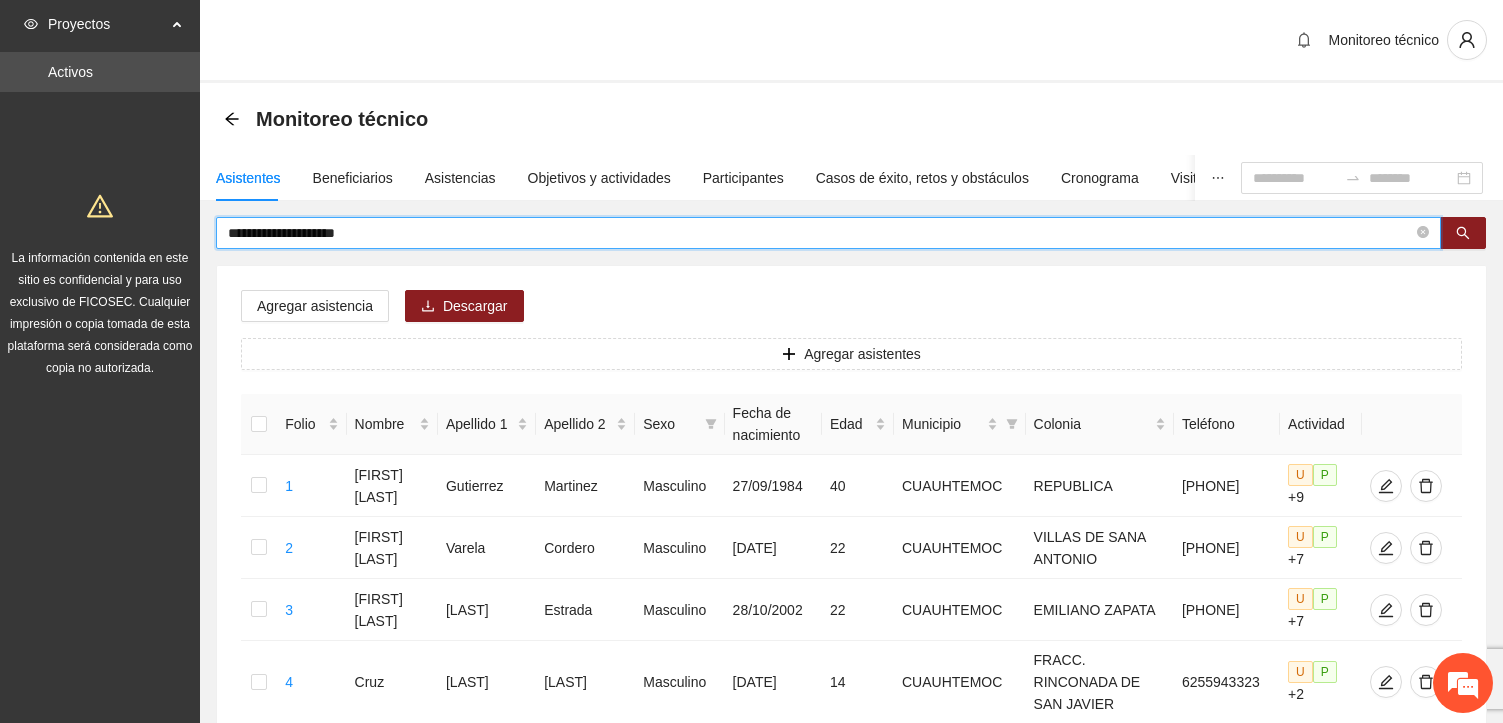 scroll, scrollTop: 0, scrollLeft: 0, axis: both 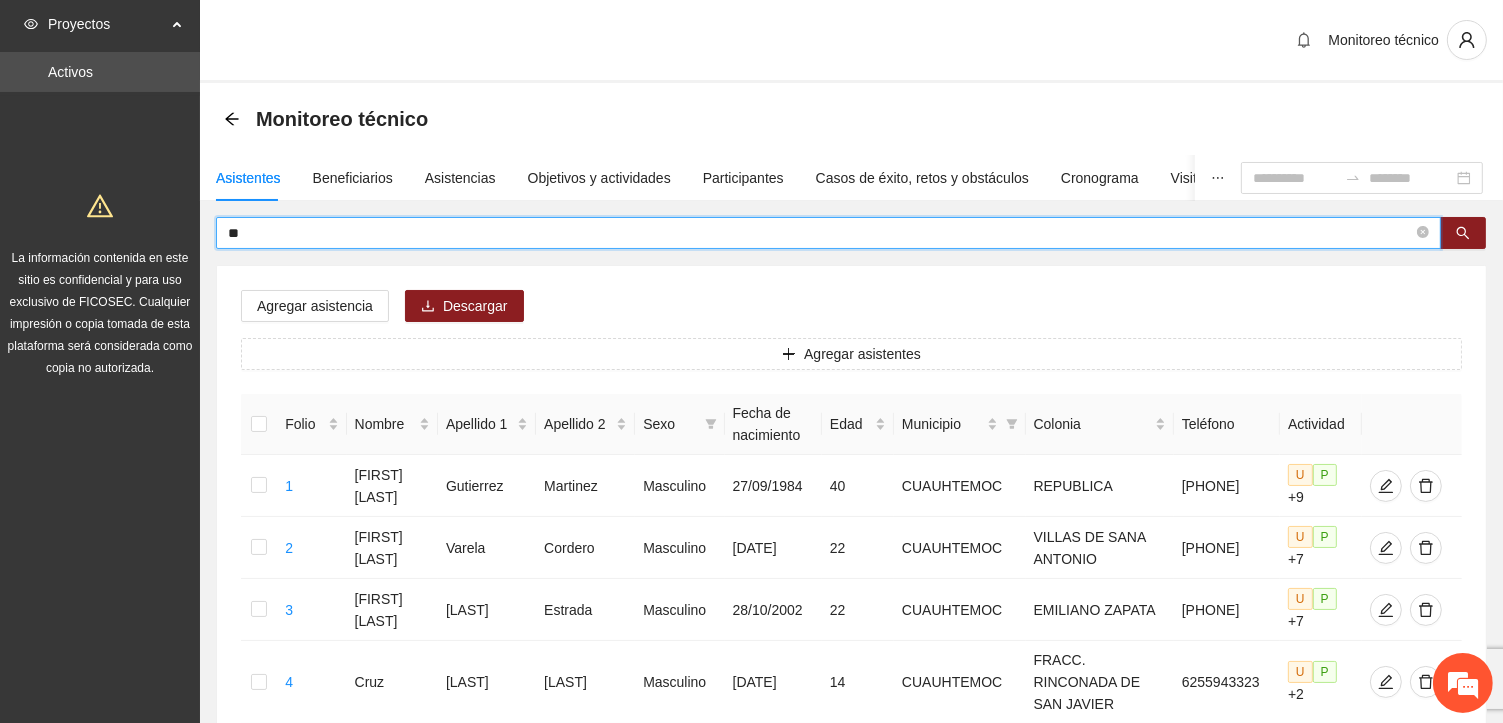 type on "*" 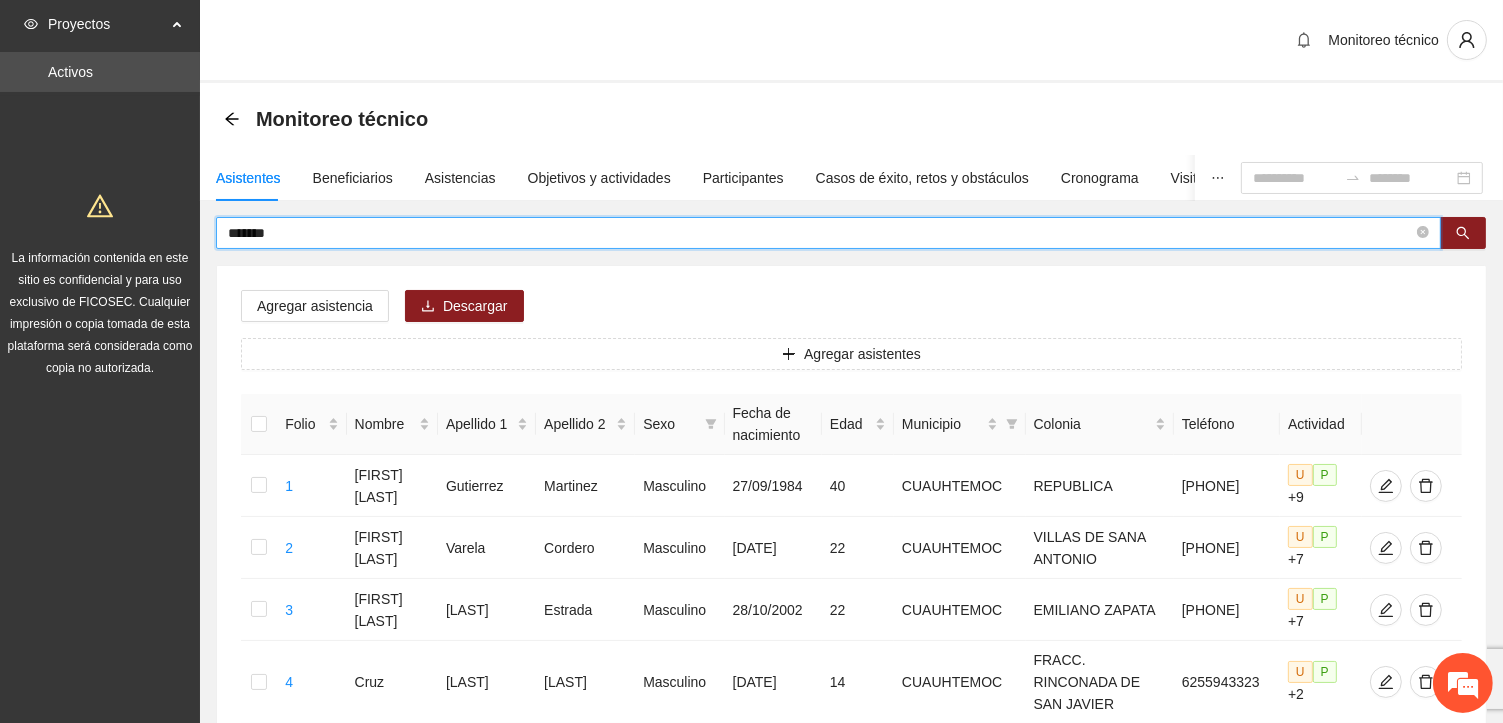 type on "*******" 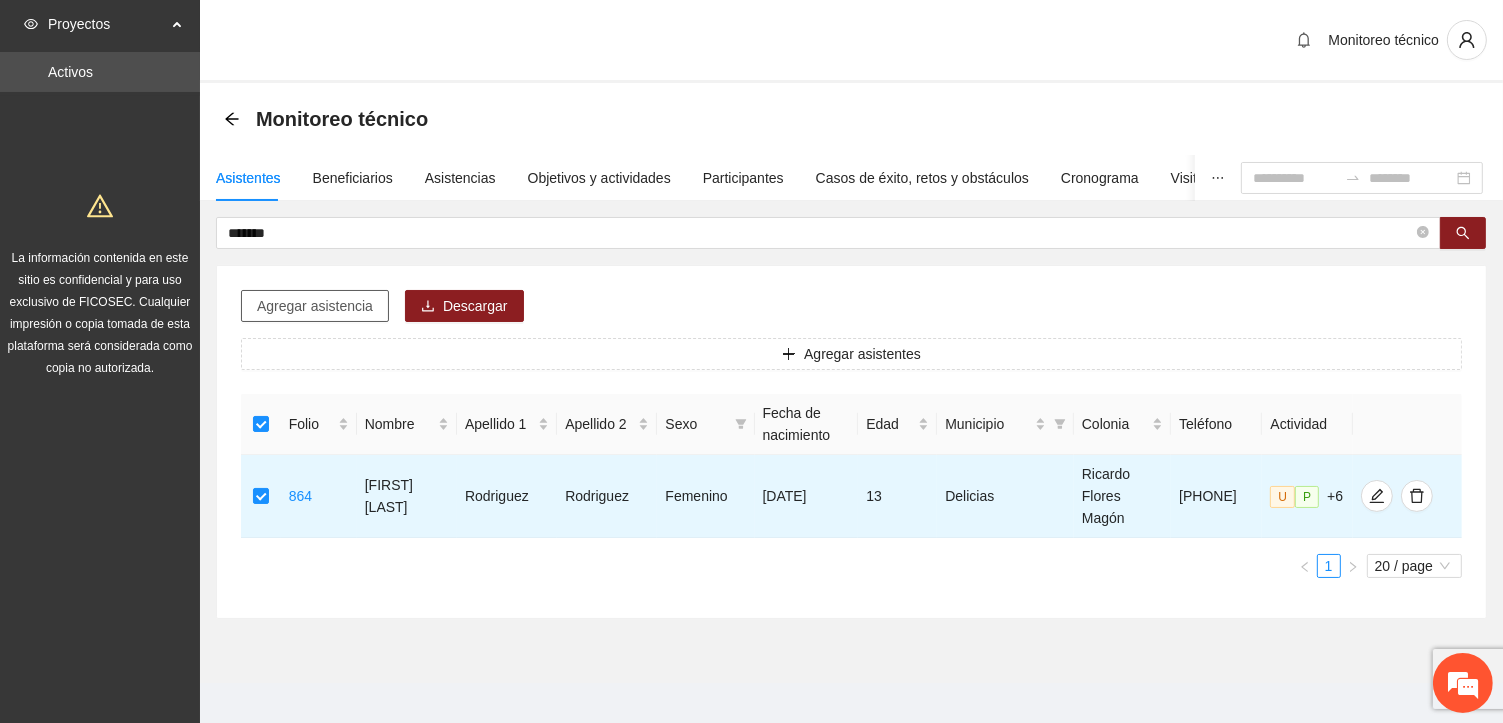 click on "Agregar asistencia" at bounding box center [315, 306] 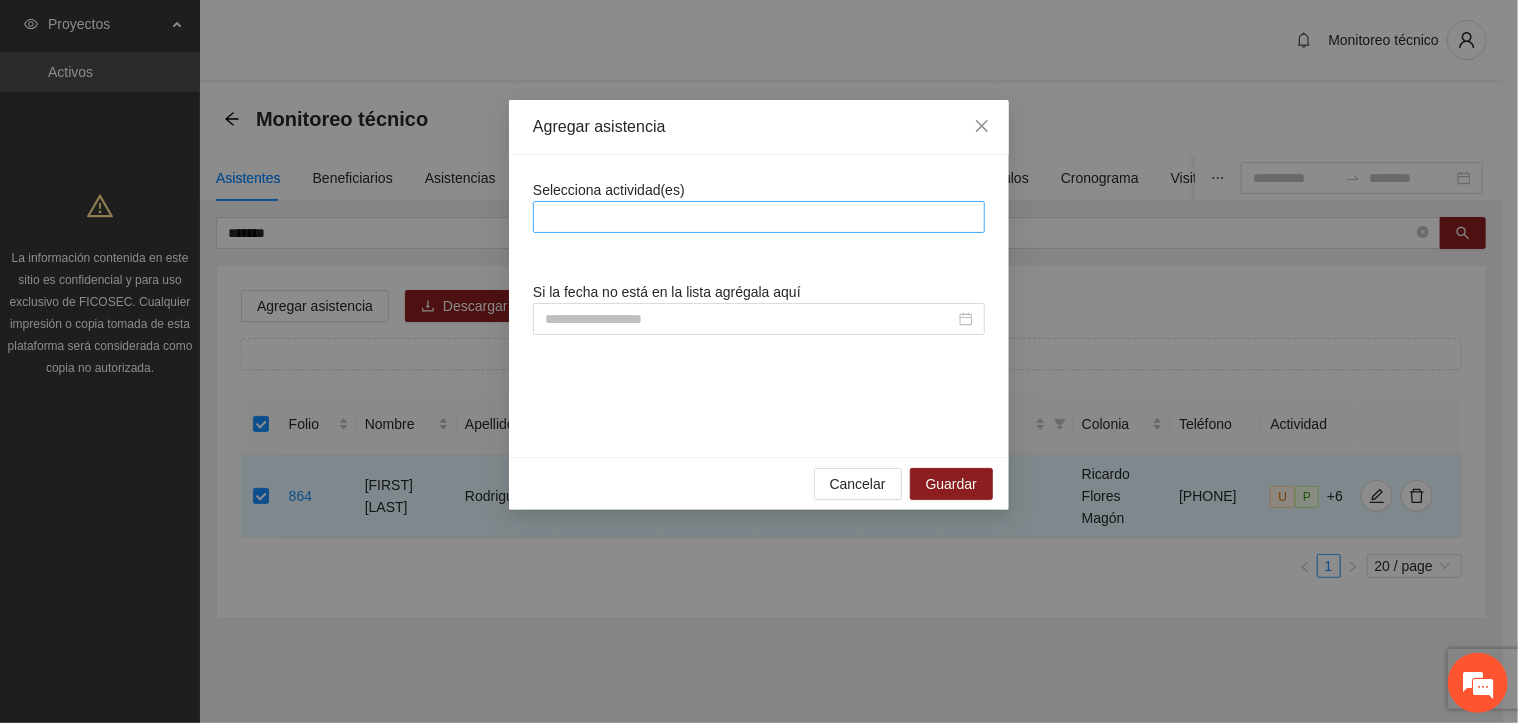 click at bounding box center [759, 217] 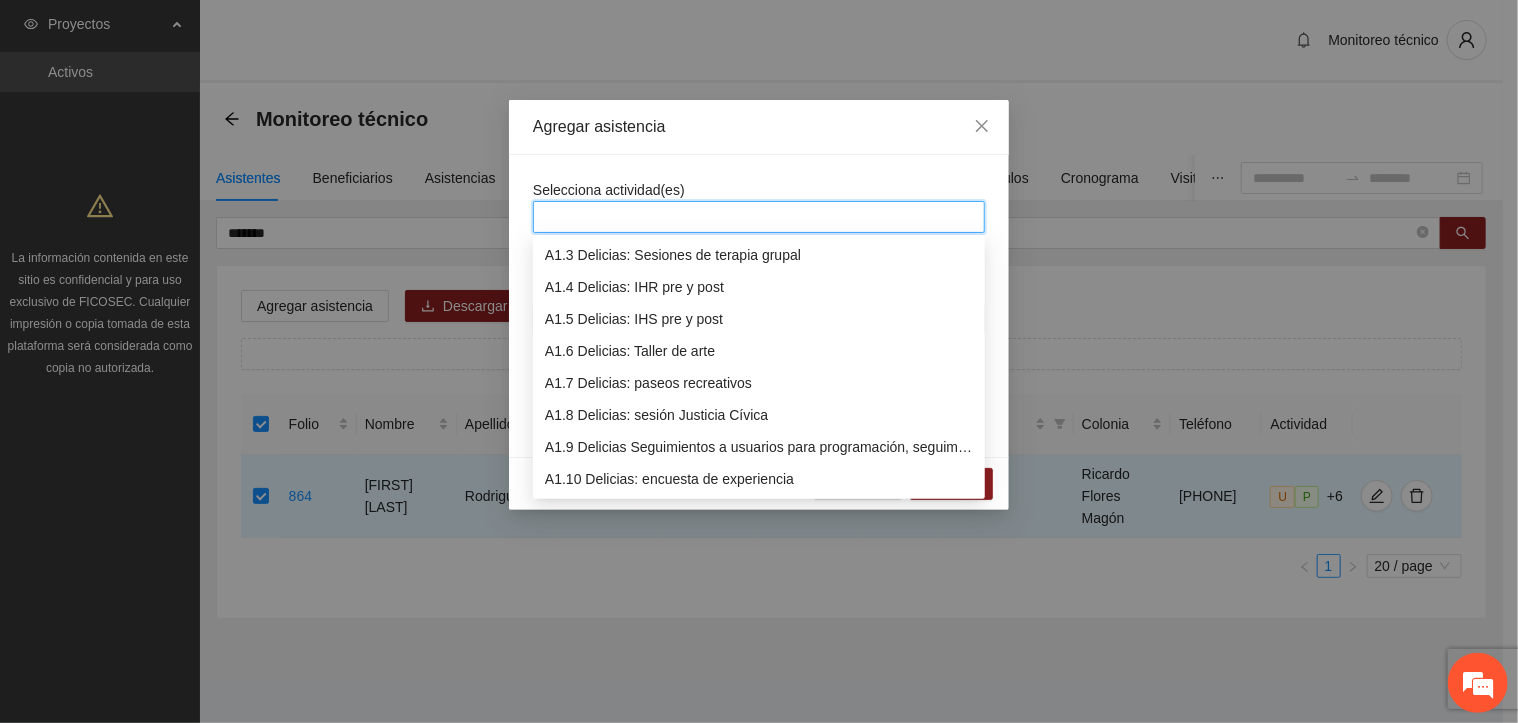 scroll, scrollTop: 96, scrollLeft: 0, axis: vertical 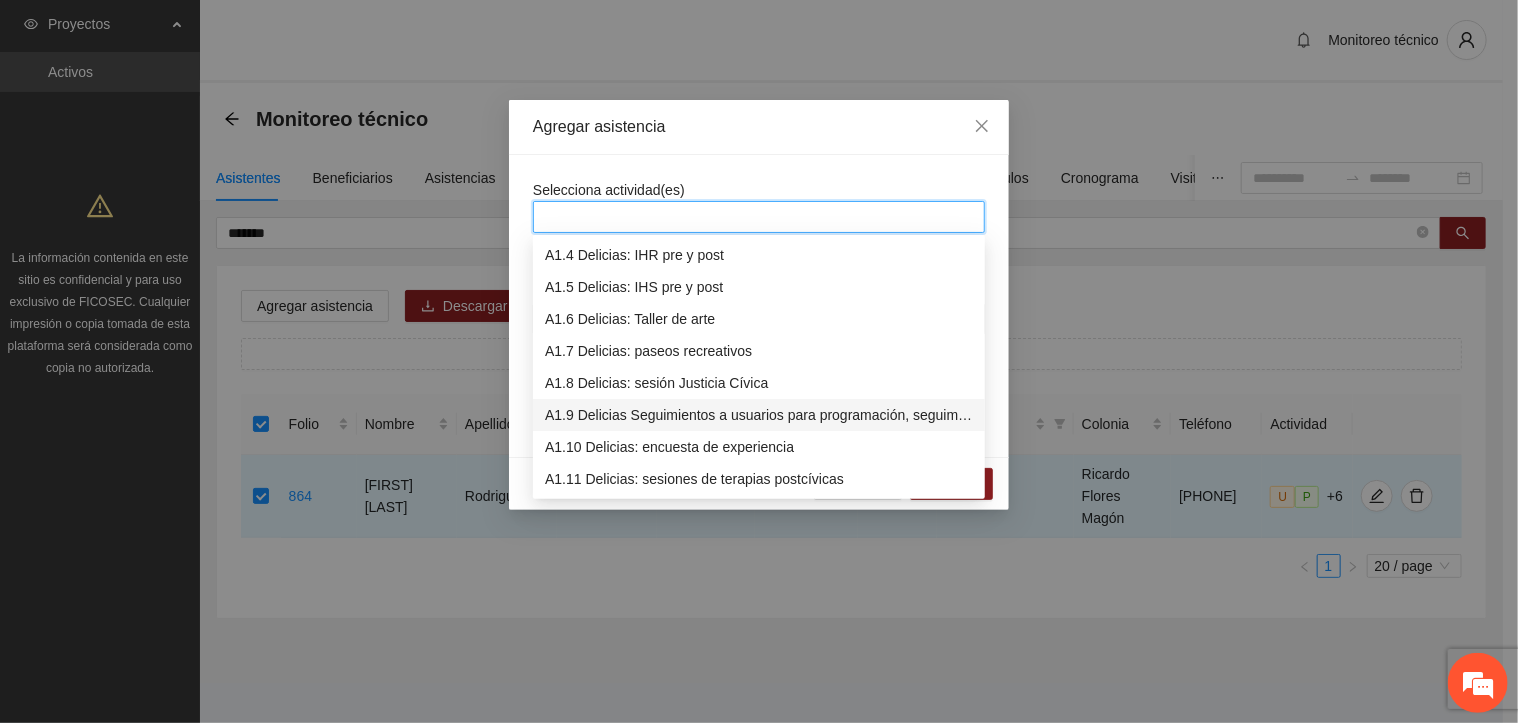 click on "A1.9 Delicias Seguimientos a usuarios para programación, seguimiento y canalización." at bounding box center [759, 415] 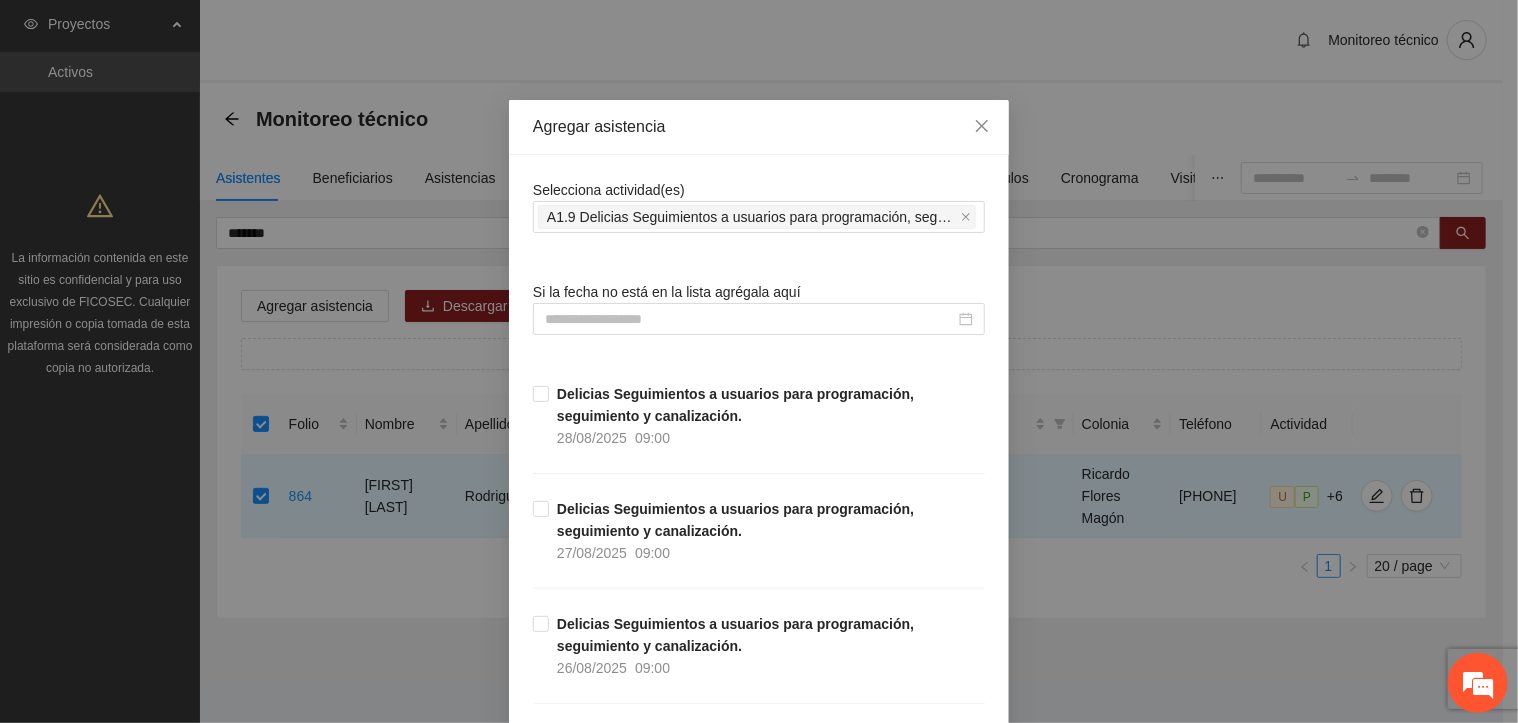 click on "Selecciona actividad(es) A1.9 Delicias Seguimientos a usuarios para programación, seguimiento y canalización.   Si la fecha no está en la lista agrégala aquí Delicias Seguimientos a usuarios para programación, seguimiento y canalización. [DATE] 09:00 Delicias Seguimientos a usuarios para programación, seguimiento y canalización. [DATE] 09:00 Delicias Seguimientos a usuarios para programación, seguimiento y canalización. [DATE] 09:00 Delicias Seguimientos a usuarios para programación, seguimiento y canalización. [DATE] 09:00 Delicias Seguimientos a usuarios para programación, seguimiento y canalización. [DATE] 09:00 Delicias Seguimientos a usuarios para programación, seguimiento y canalización. [DATE] 09:00 Delicias Seguimientos a usuarios para programación, seguimiento y canalización. [DATE] 09:00 Delicias Seguimientos a usuarios para programación, seguimiento y canalización. [DATE] 09:00 Delicias Seguimientos a usuarios para programación, seguimiento y canalización. [DATE] 09:00 [DATE] 09:00 [DATE] 09:00 [DATE] 09:00 [DATE]" at bounding box center [759, 9103] 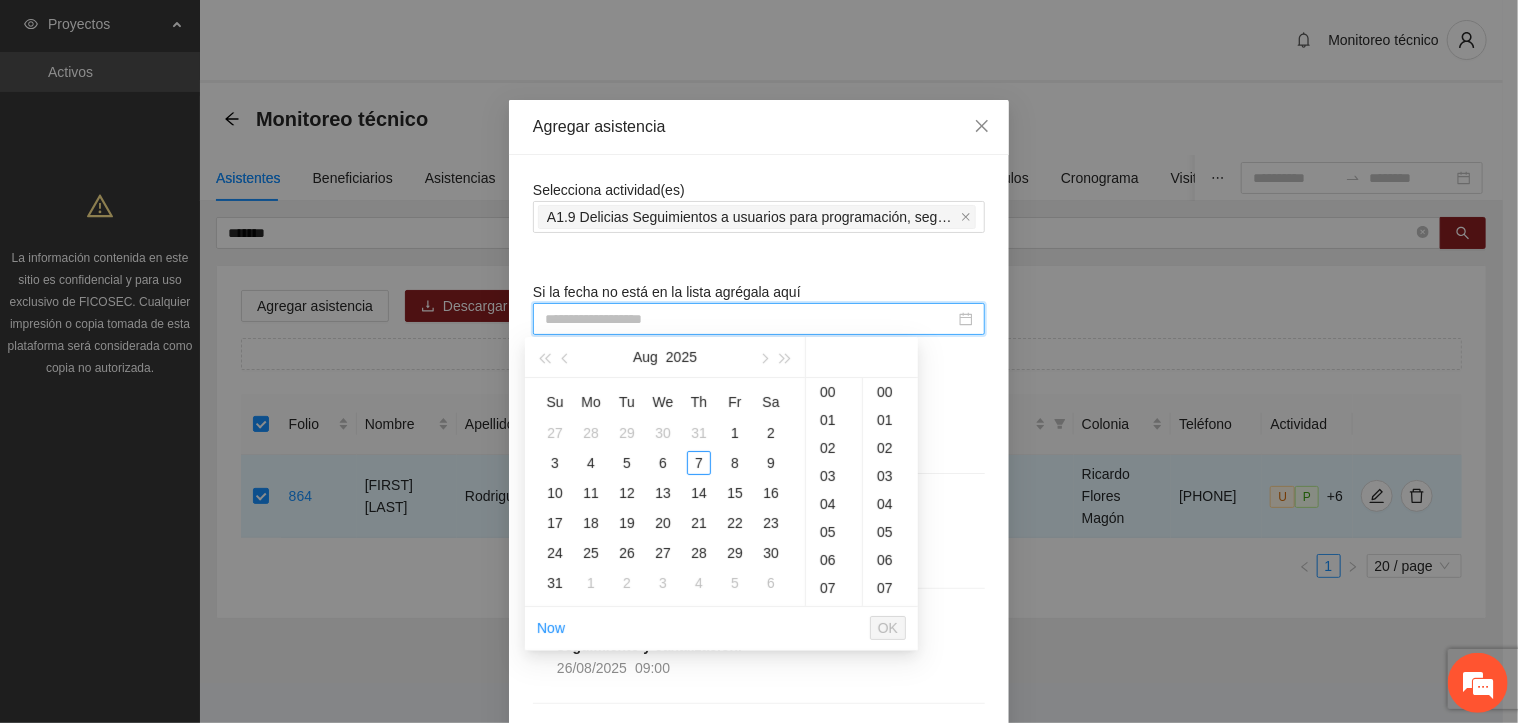 click at bounding box center (750, 319) 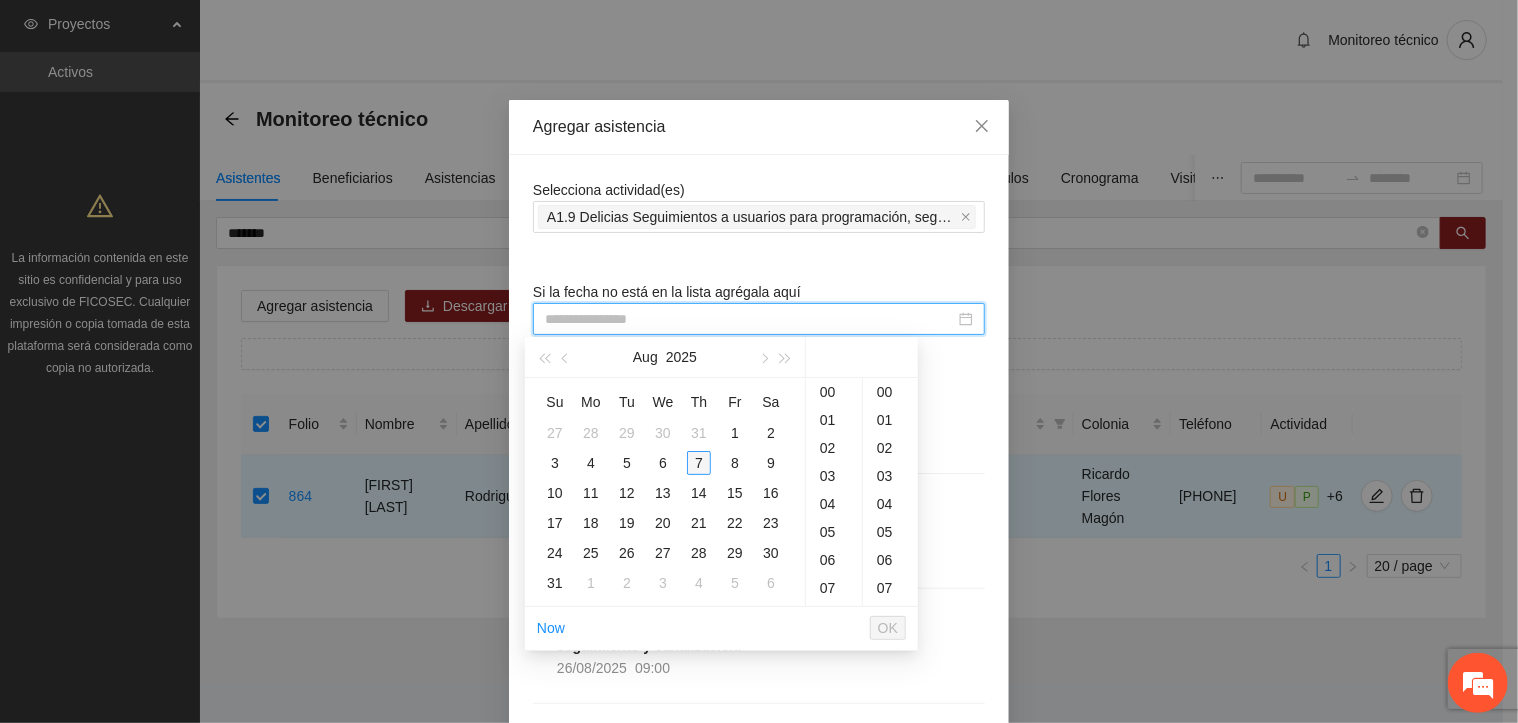 click on "7" at bounding box center [699, 463] 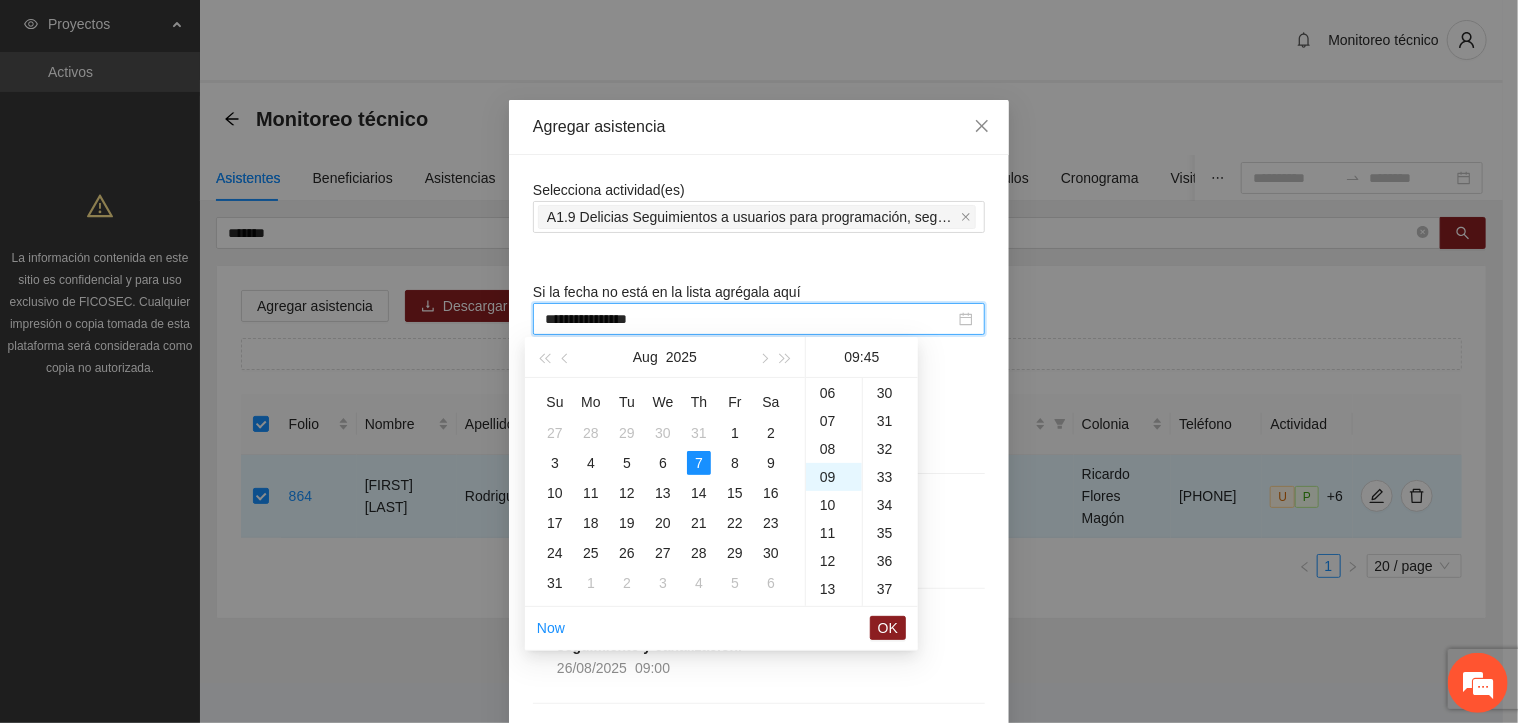 scroll, scrollTop: 252, scrollLeft: 0, axis: vertical 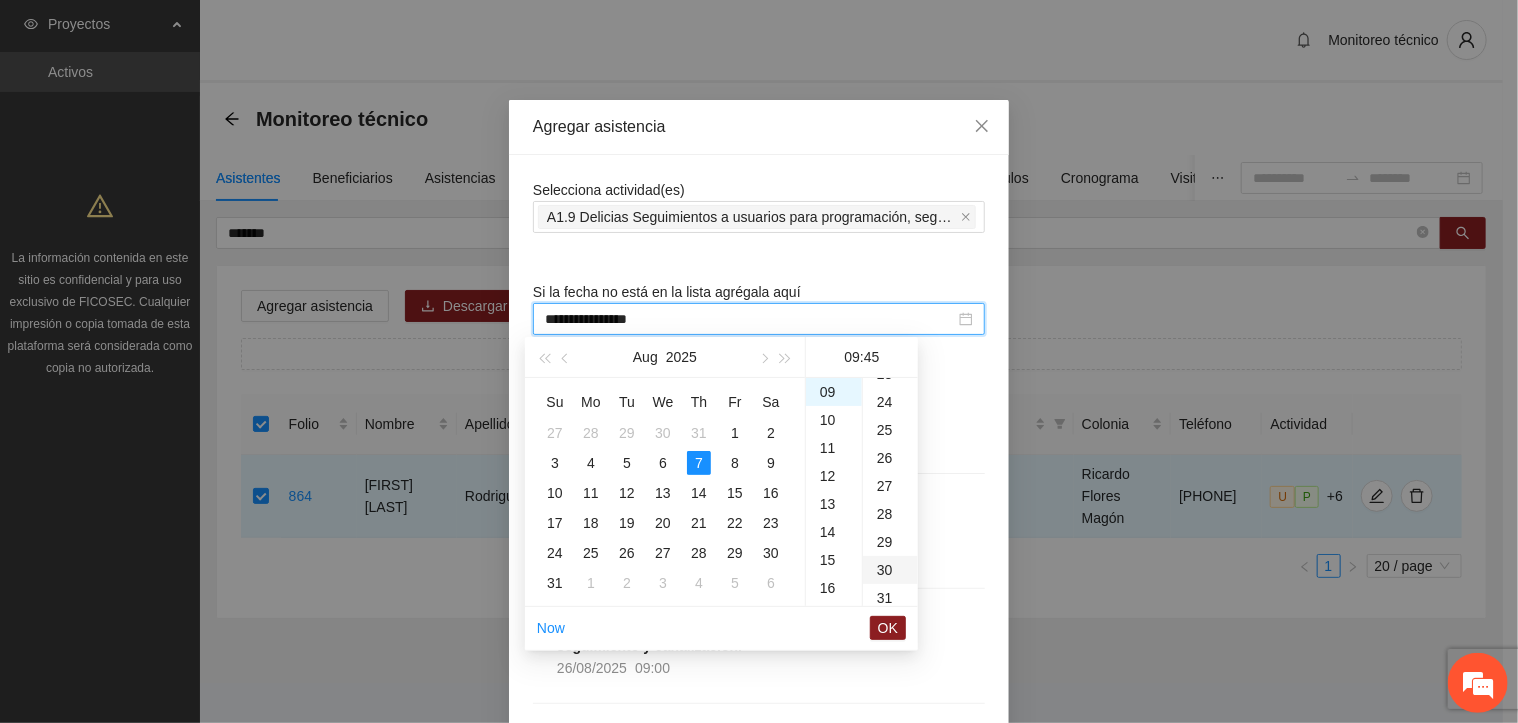 click on "30" at bounding box center (890, 570) 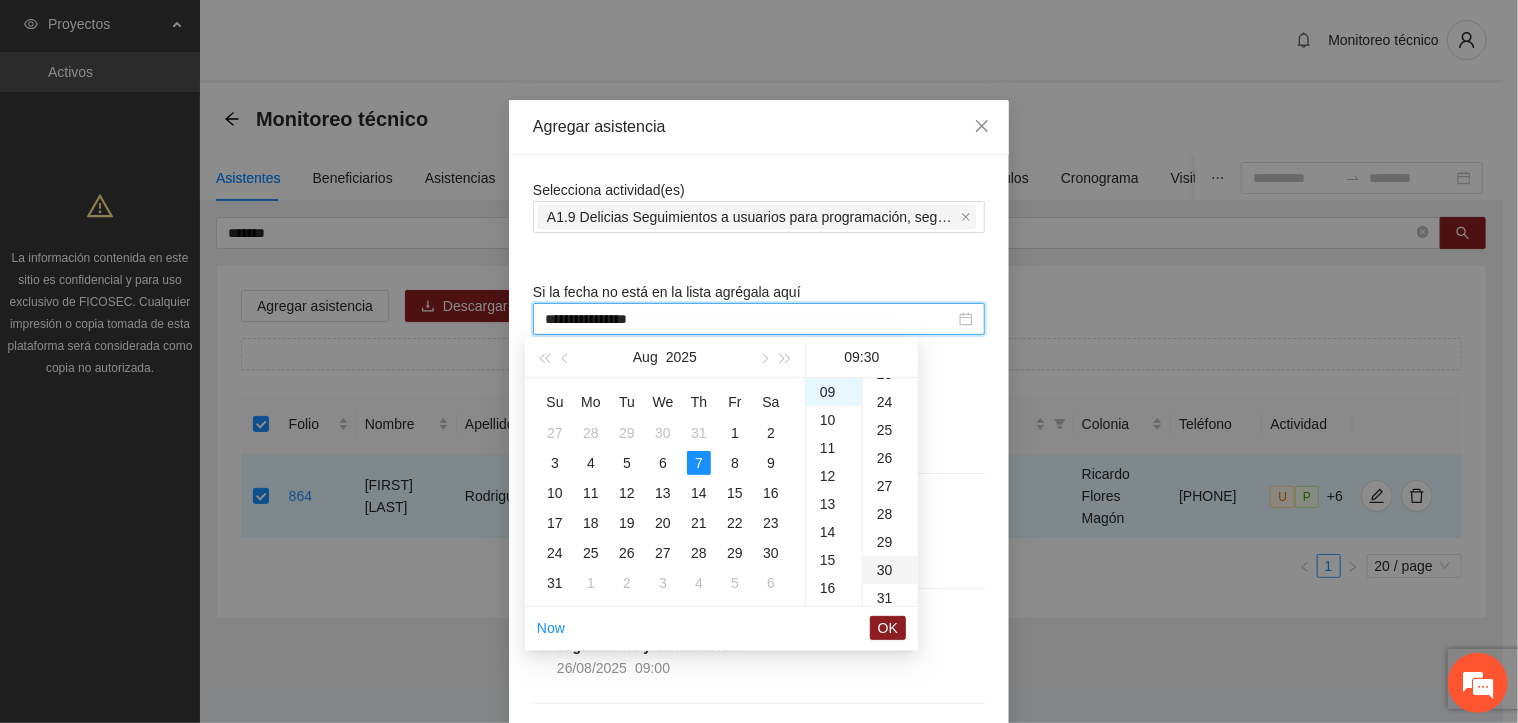 scroll, scrollTop: 840, scrollLeft: 0, axis: vertical 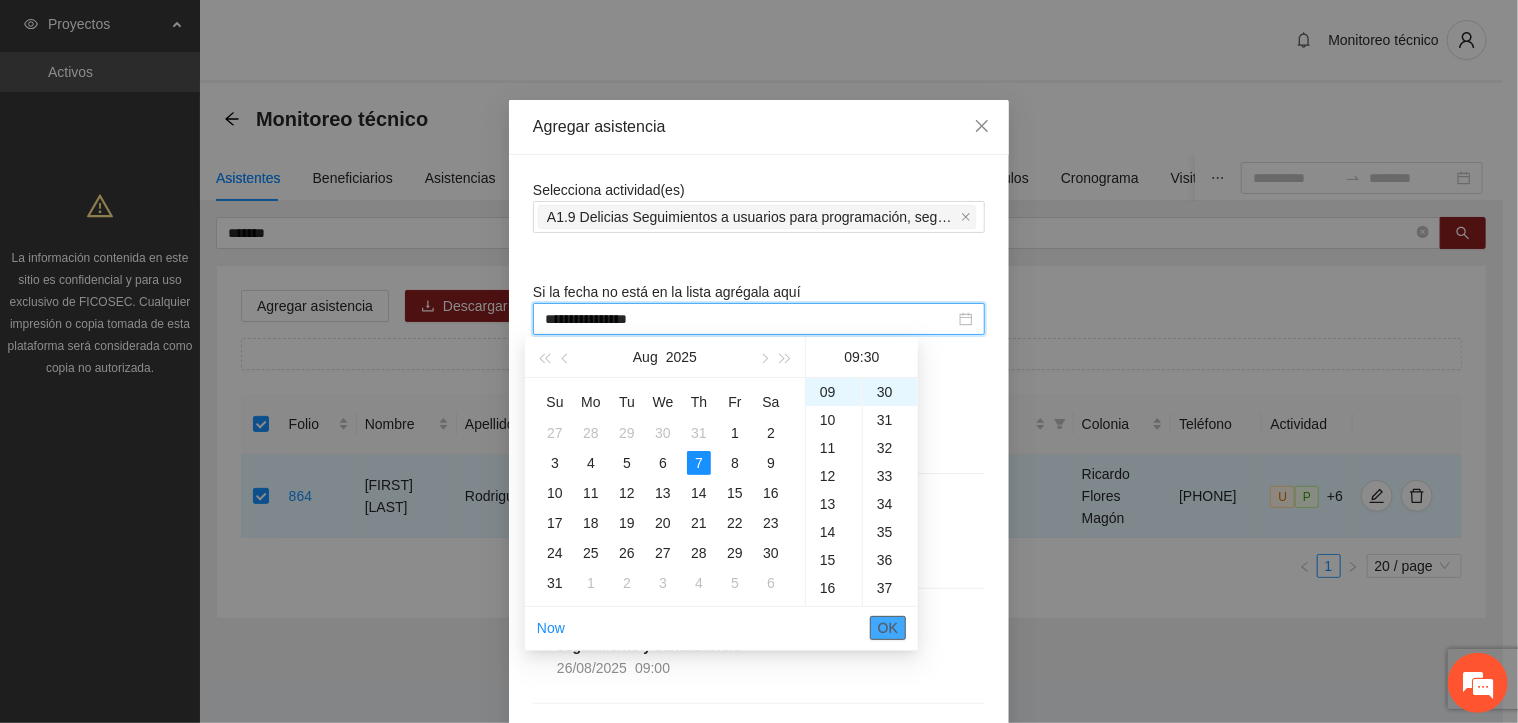 click on "OK" at bounding box center [888, 628] 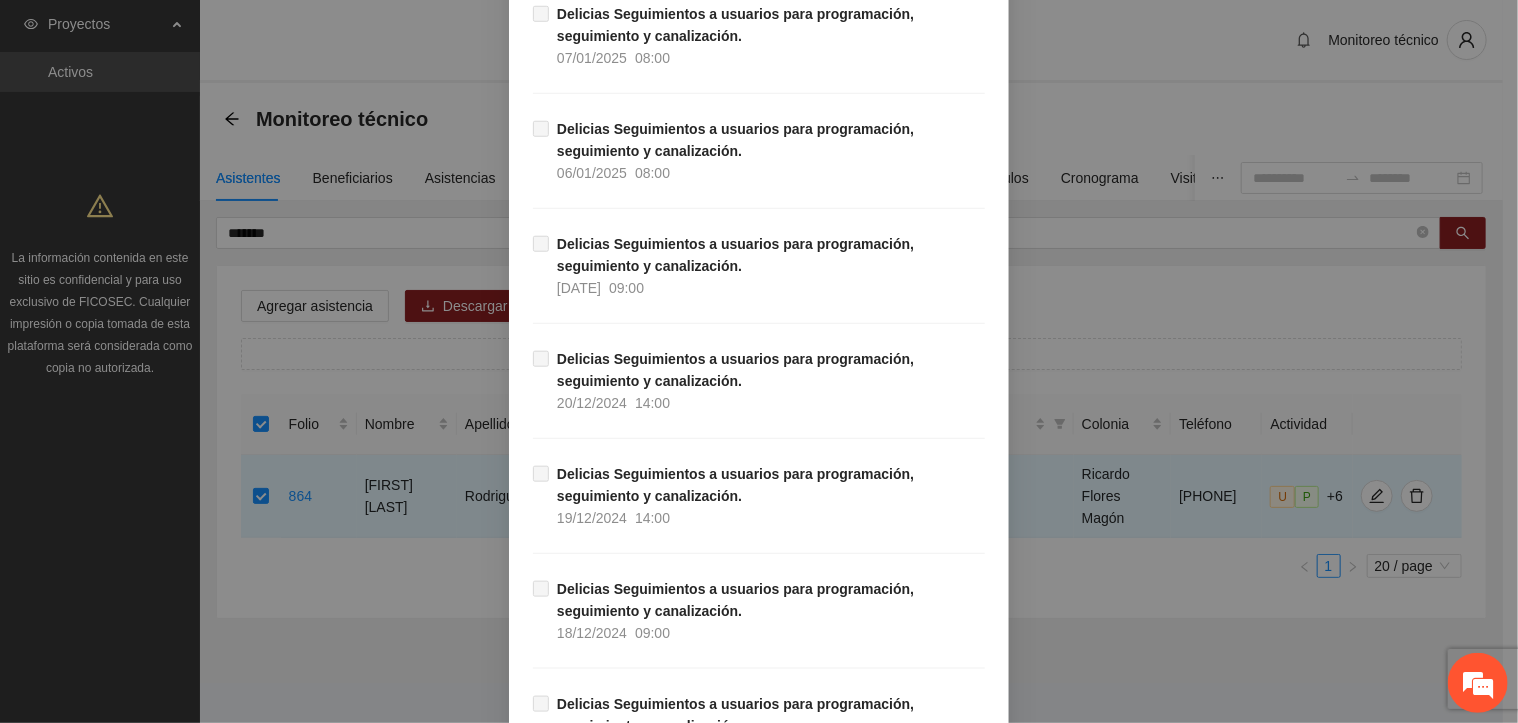 scroll, scrollTop: 17372, scrollLeft: 0, axis: vertical 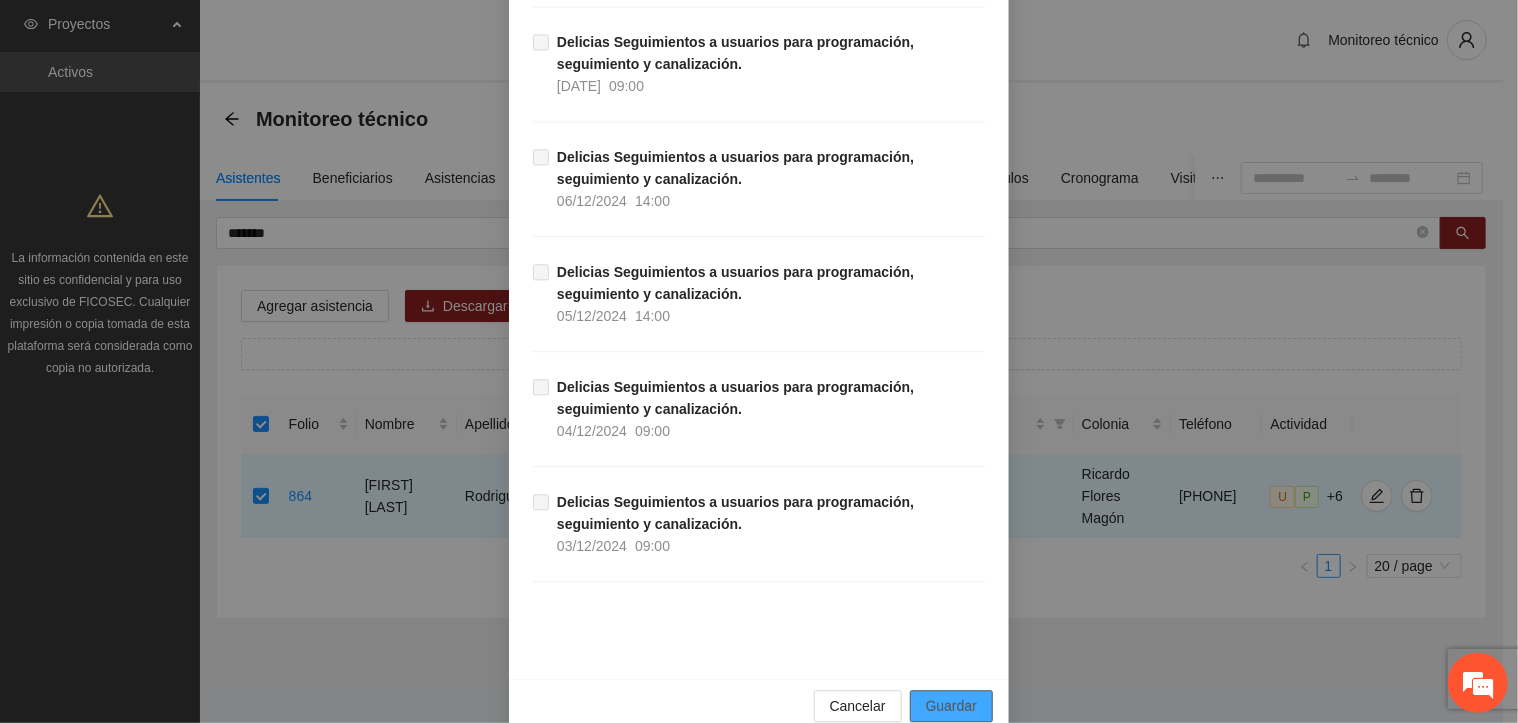 click on "Guardar" at bounding box center (951, 706) 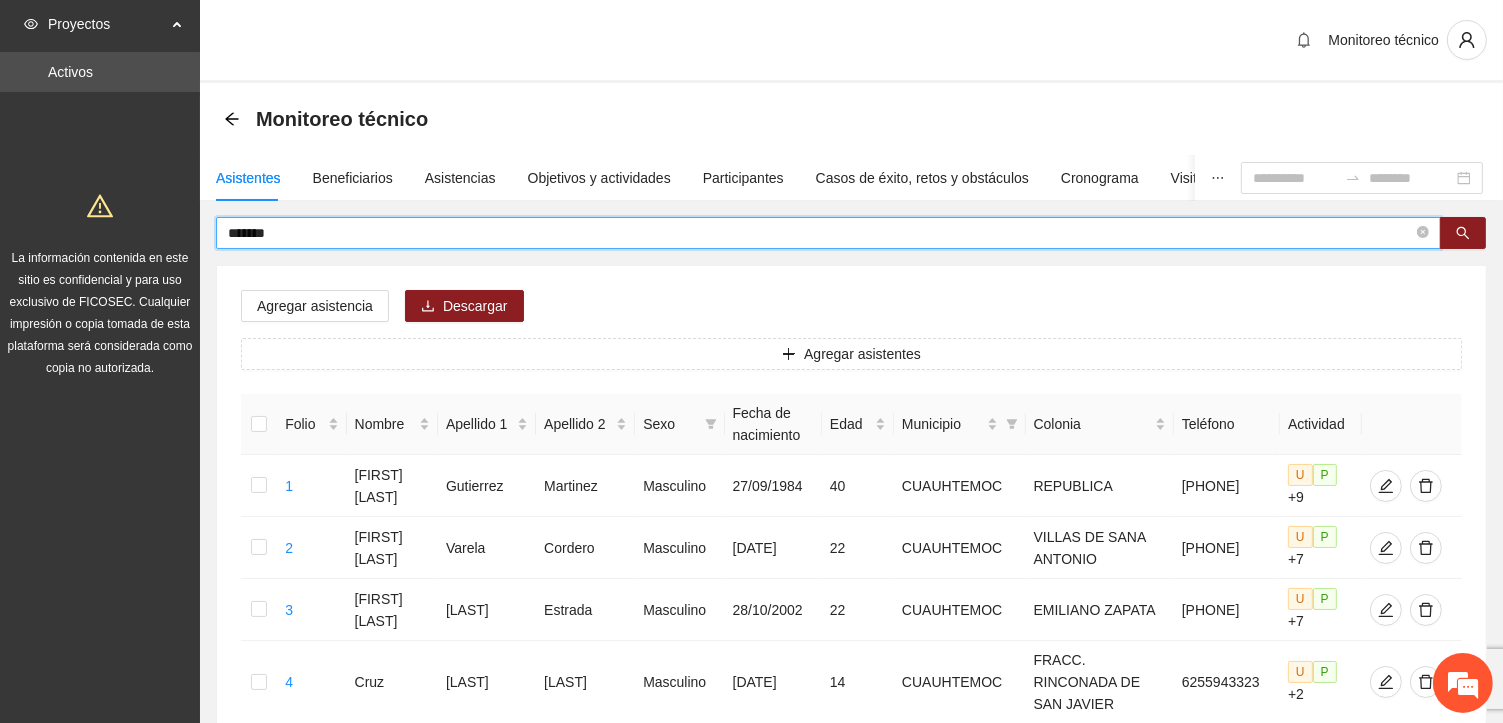 click on "*******" at bounding box center [820, 233] 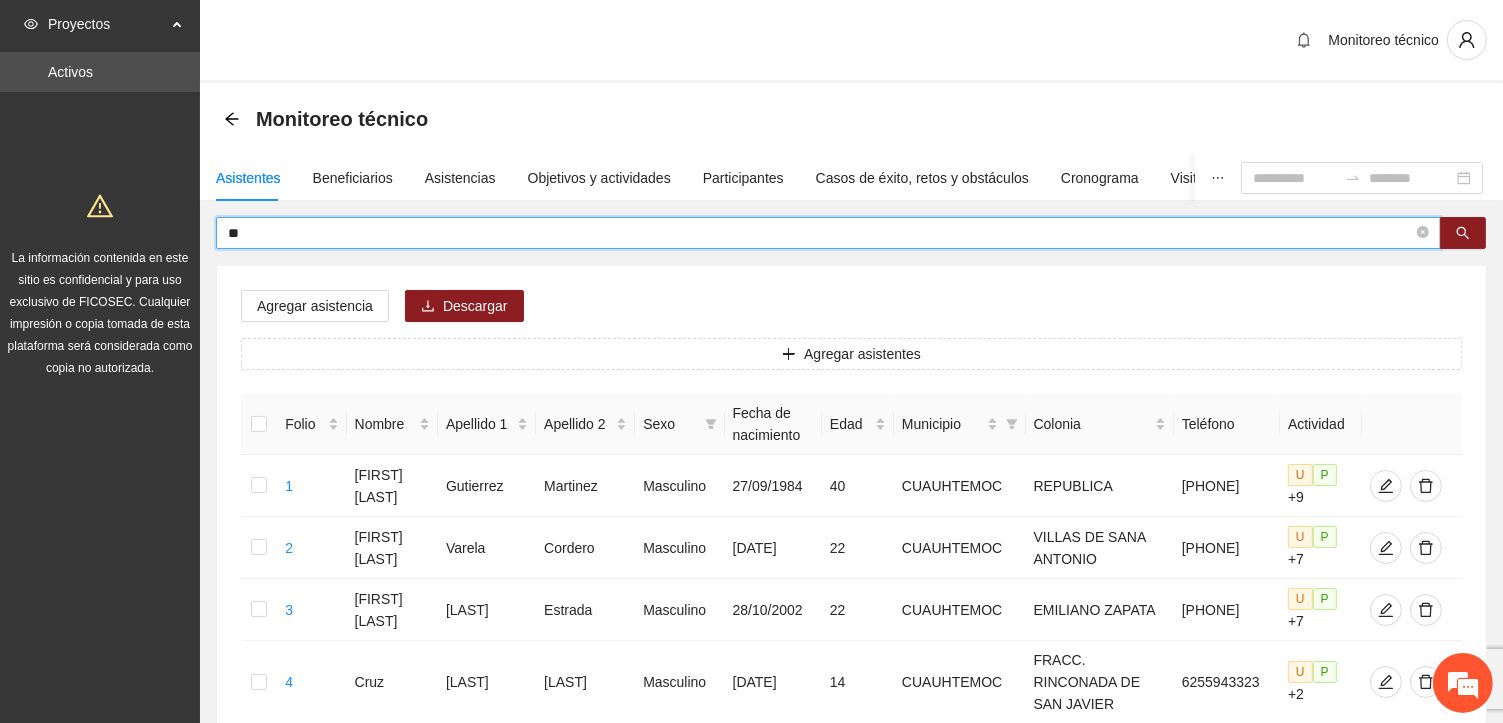 type on "*" 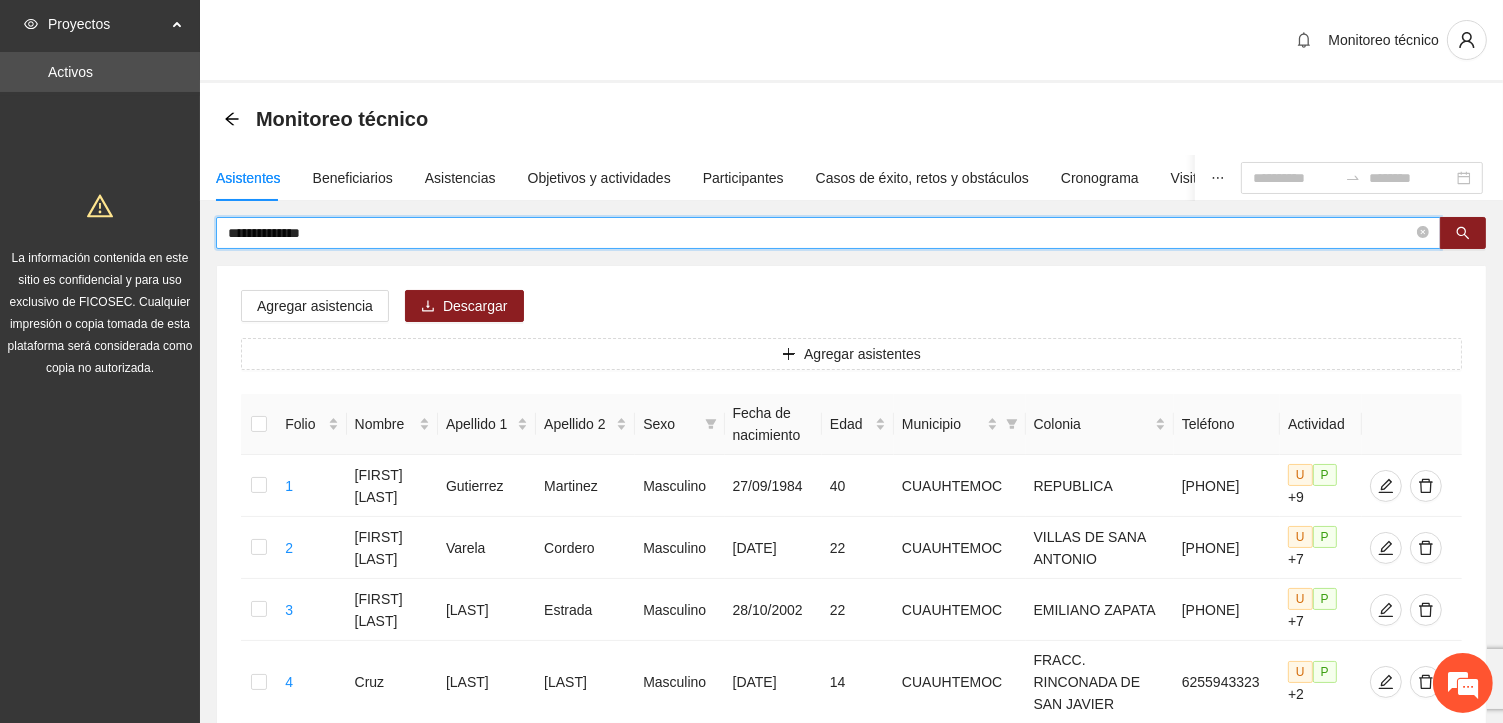 type on "**********" 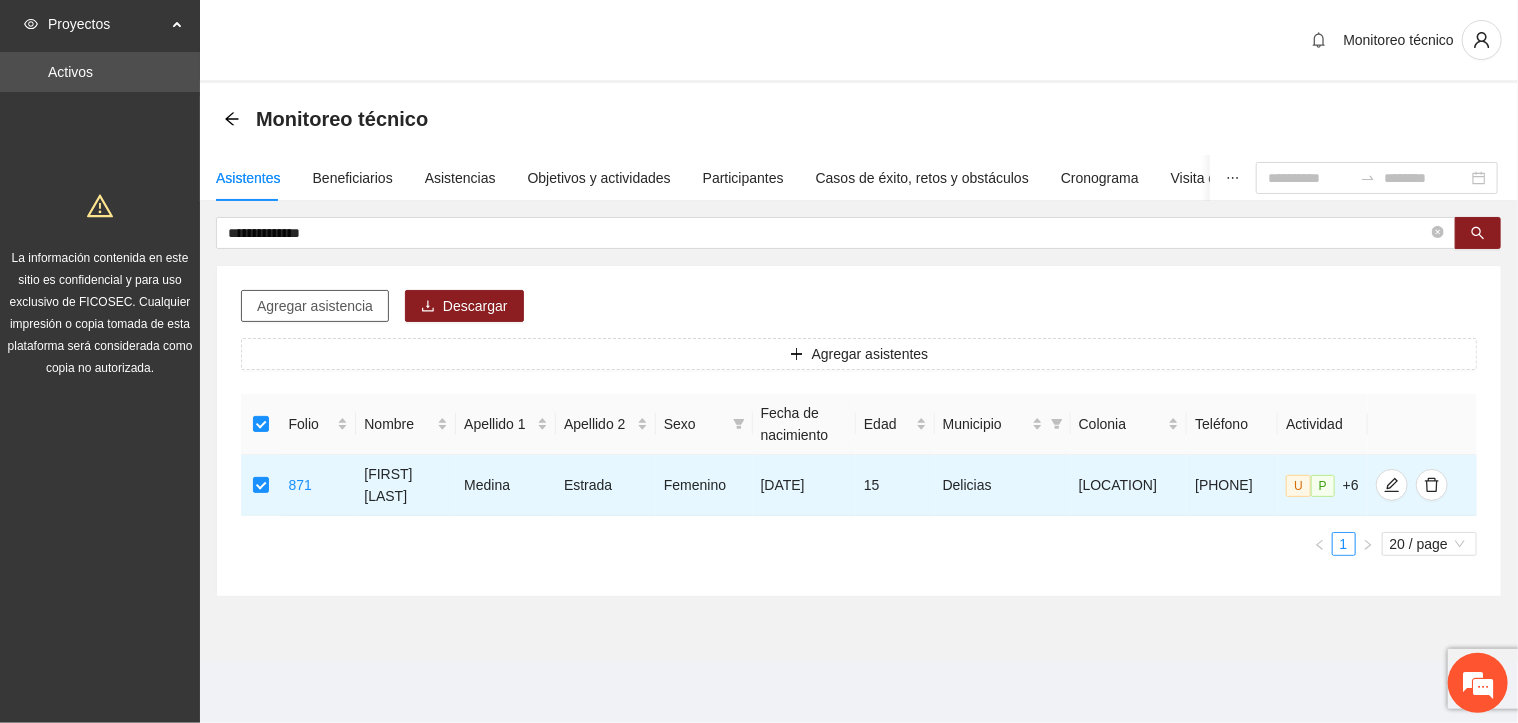 click on "Agregar asistencia" at bounding box center [315, 306] 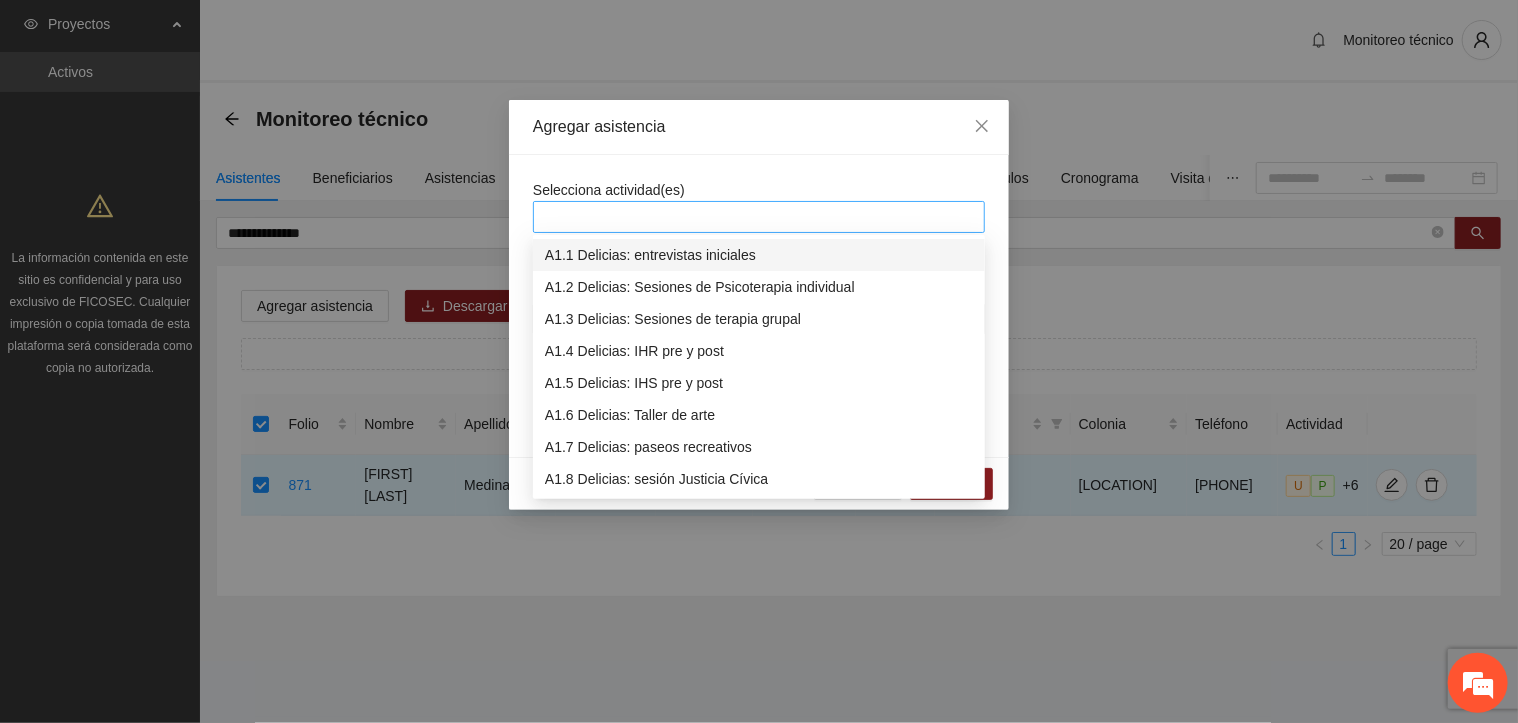 click at bounding box center [759, 217] 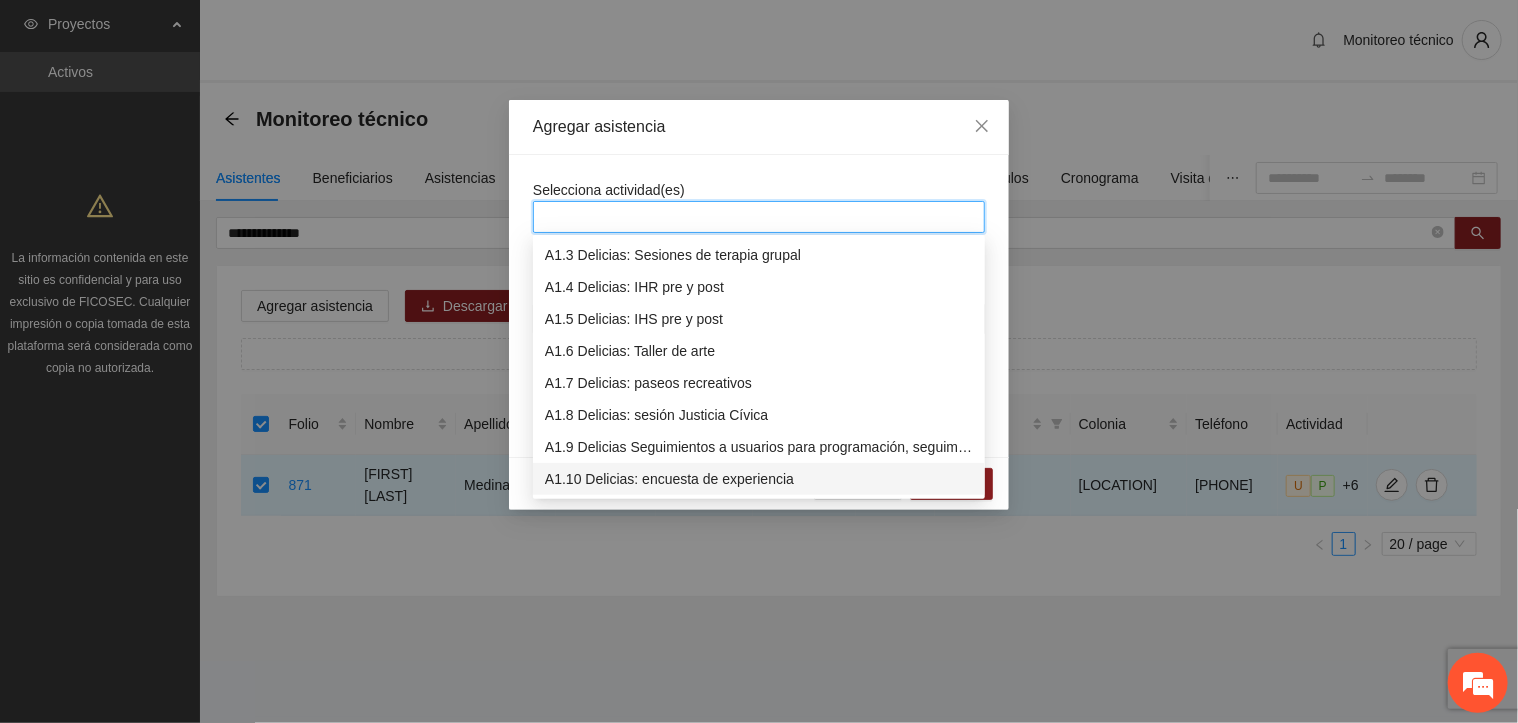 scroll, scrollTop: 64, scrollLeft: 0, axis: vertical 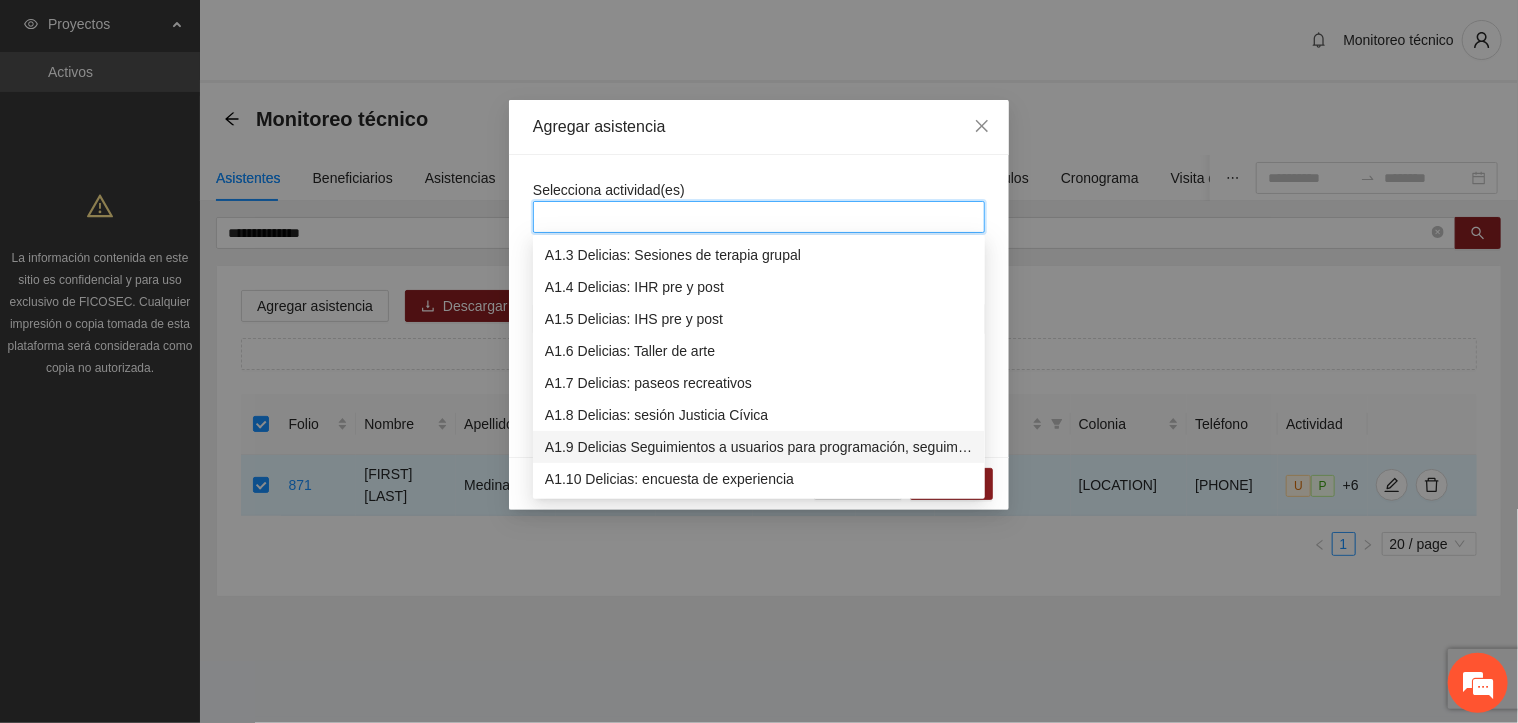 click on "A1.9 Delicias Seguimientos a usuarios para programación, seguimiento y canalización." at bounding box center (759, 447) 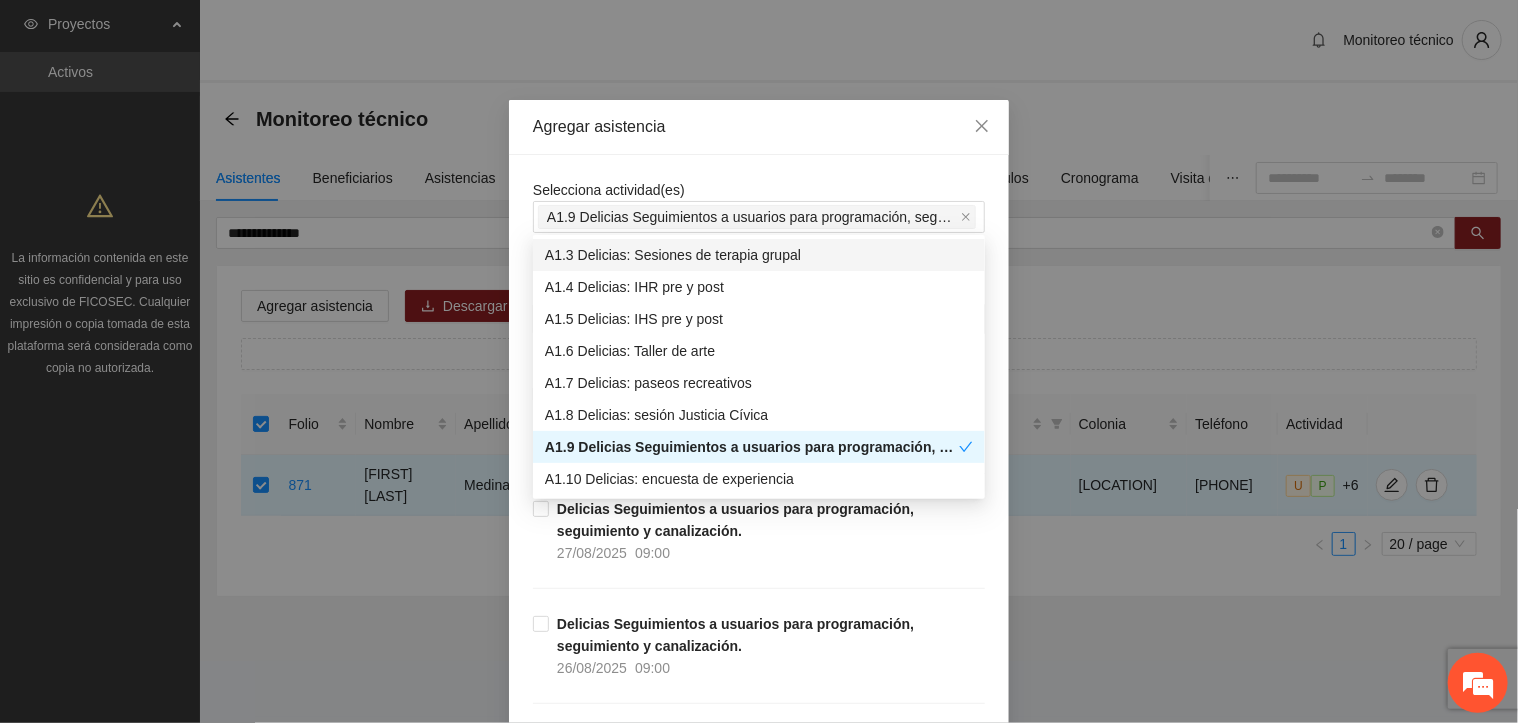 click on "Selecciona actividad(es) A1.9 Delicias Seguimientos a usuarios para programación, seguimiento y canalización.   Si la fecha no está en la lista agrégala aquí Delicias Seguimientos a usuarios para programación, seguimiento y canalización. [DATE] 09:00 Delicias Seguimientos a usuarios para programación, seguimiento y canalización. [DATE] 09:00 Delicias Seguimientos a usuarios para programación, seguimiento y canalización. [DATE] 09:00 Delicias Seguimientos a usuarios para programación, seguimiento y canalización. [DATE] 09:00 Delicias Seguimientos a usuarios para programación, seguimiento y canalización. [DATE] 09:00 Delicias Seguimientos a usuarios para programación, seguimiento y canalización. [DATE] 09:00 Delicias Seguimientos a usuarios para programación, seguimiento y canalización. [DATE] 09:00 Delicias Seguimientos a usuarios para programación, seguimiento y canalización. [DATE] 09:00 Delicias Seguimientos a usuarios para programación, seguimiento y canalización. [DATE] 09:00 [DATE] 09:00 [DATE] 09:00 [DATE] 09:00 [DATE]" at bounding box center (759, 9103) 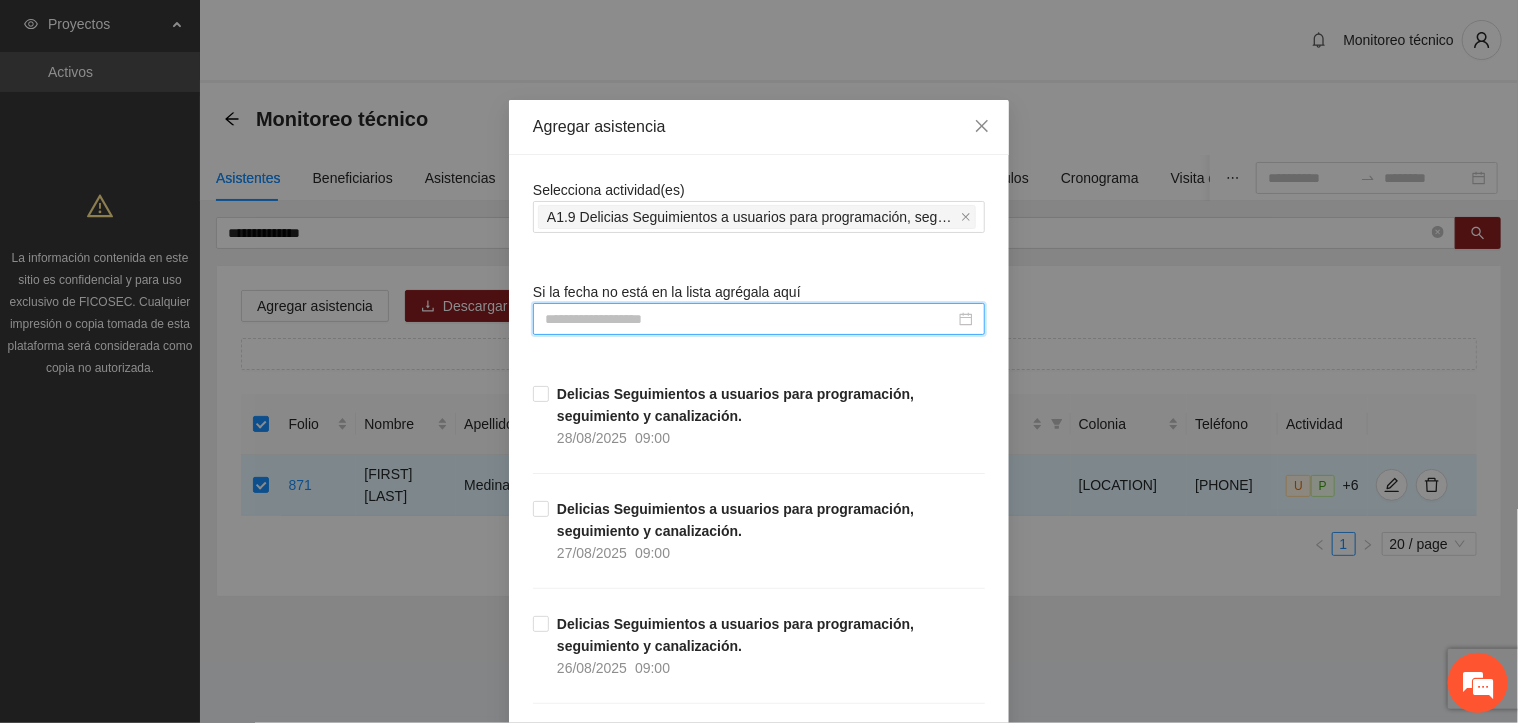 click at bounding box center [750, 319] 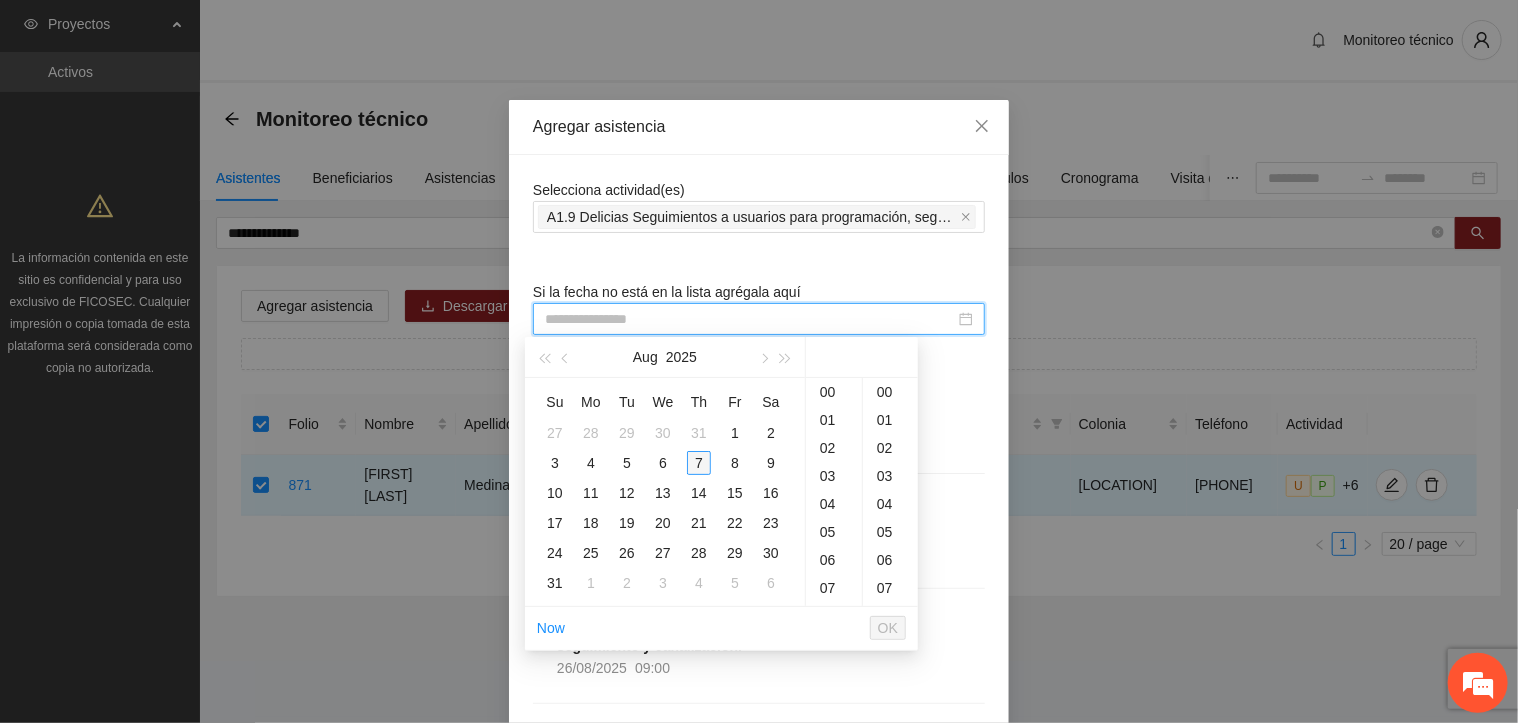 click on "7" at bounding box center [699, 463] 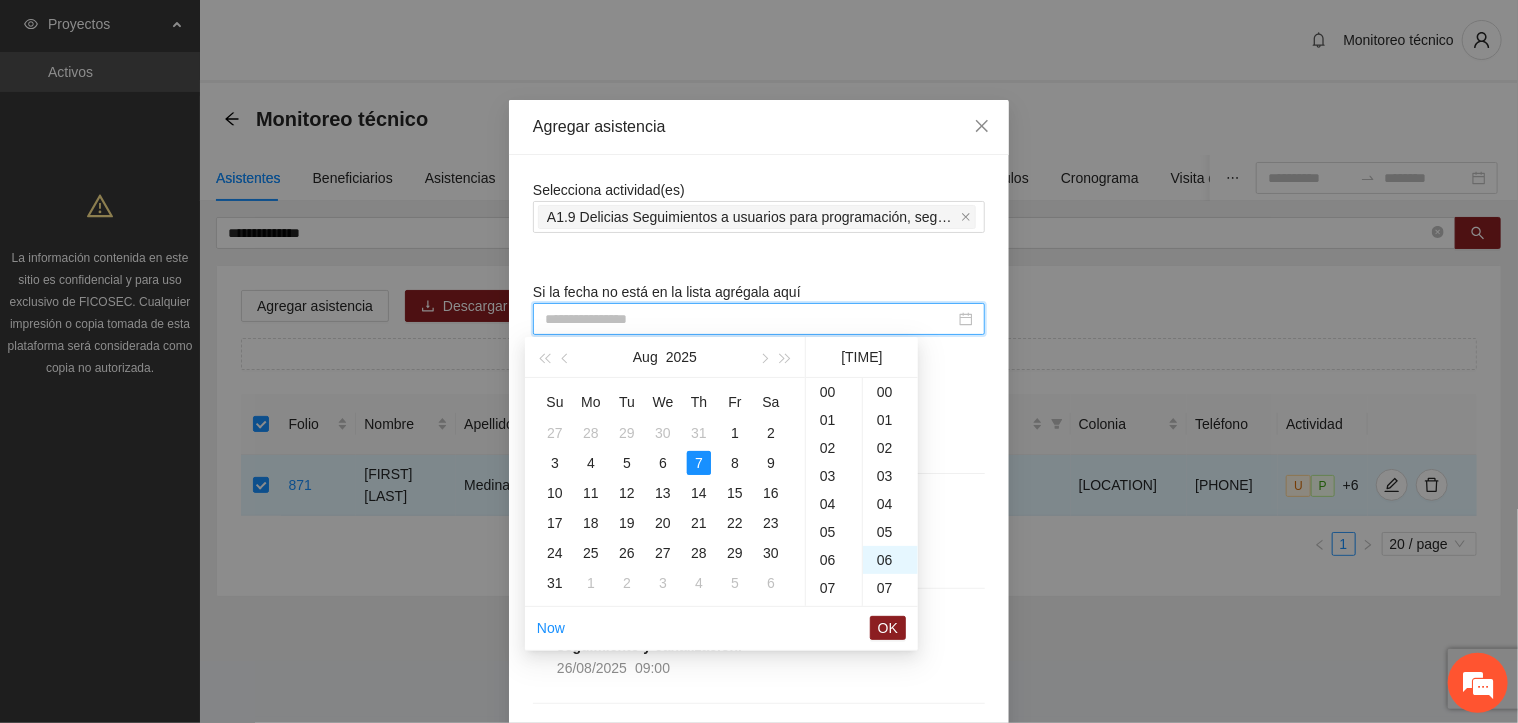 scroll, scrollTop: 280, scrollLeft: 0, axis: vertical 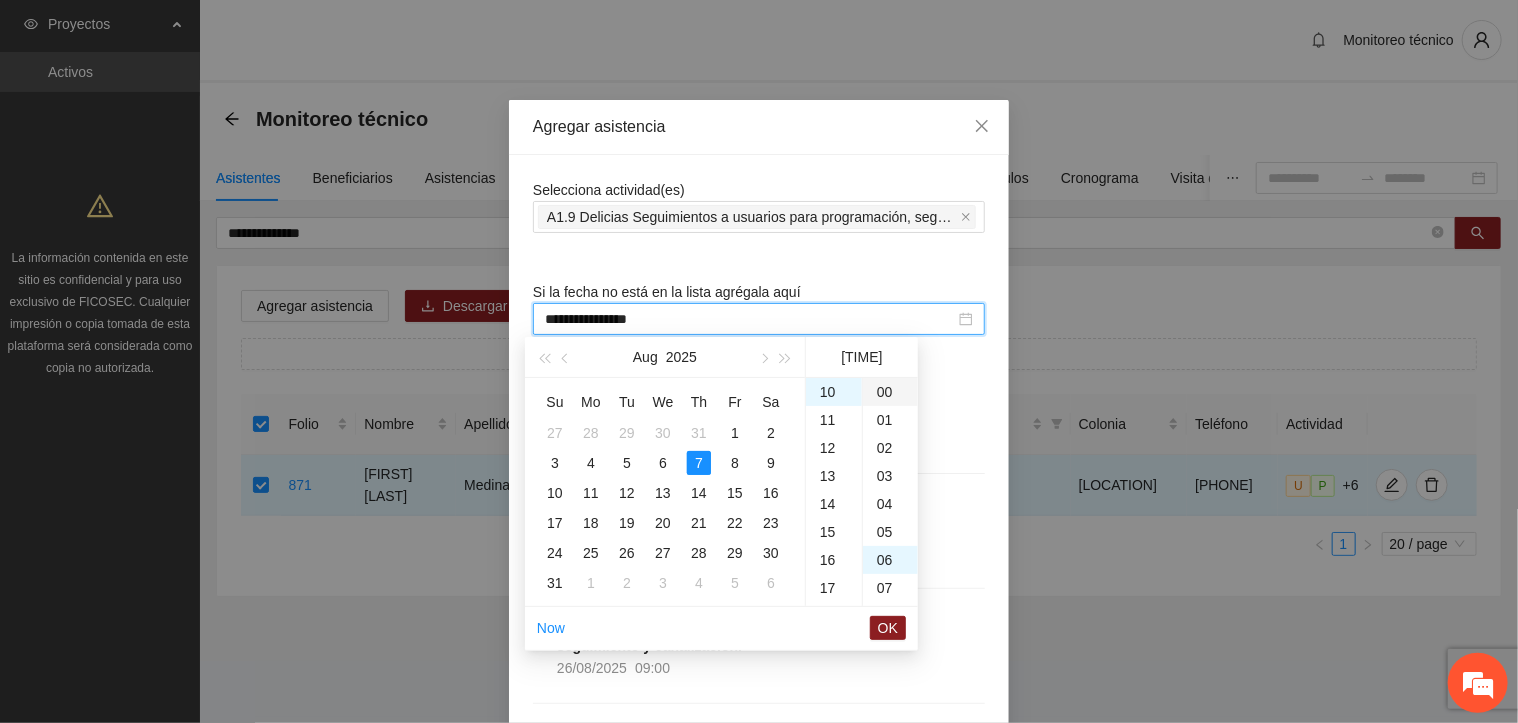 click on "00" at bounding box center (890, 392) 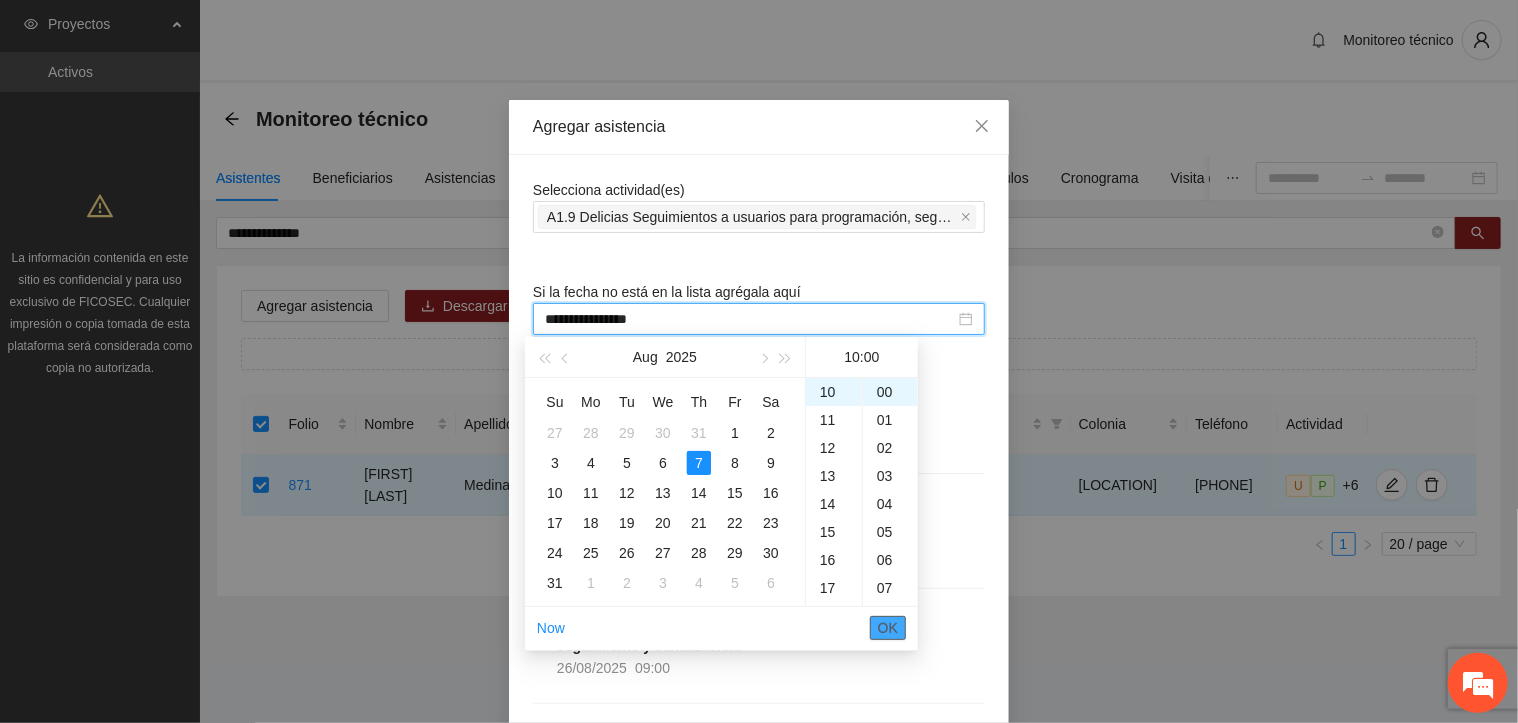 click on "OK" at bounding box center [888, 628] 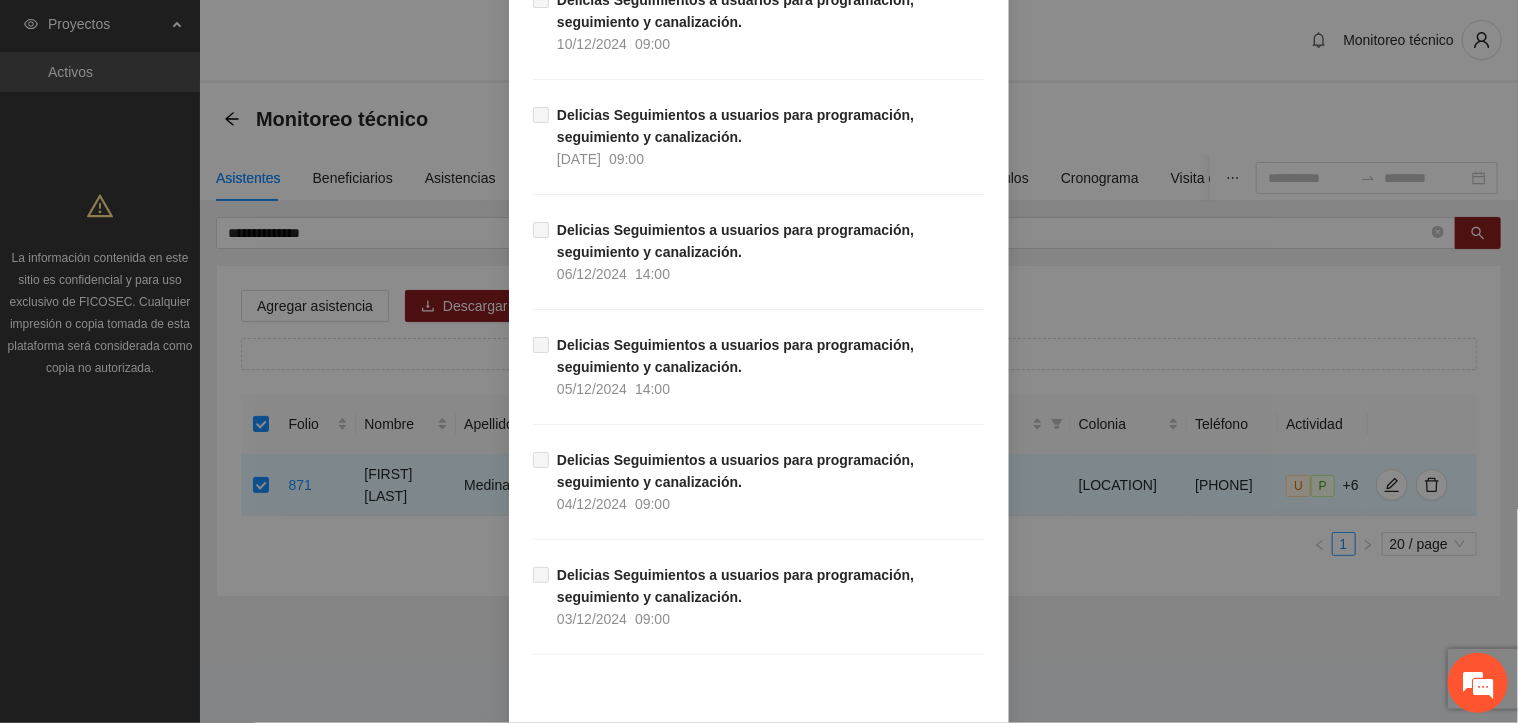 scroll, scrollTop: 17372, scrollLeft: 0, axis: vertical 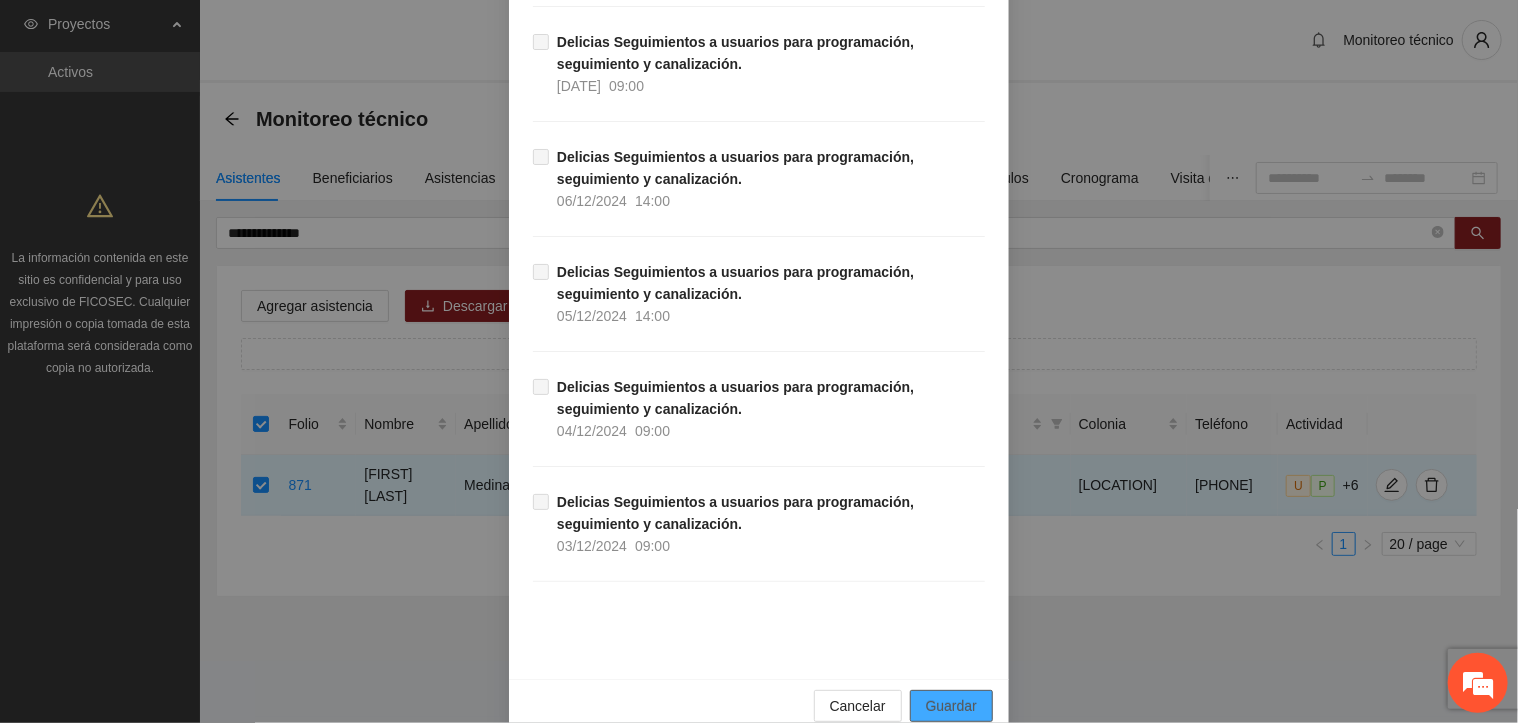 click on "Guardar" at bounding box center (951, 706) 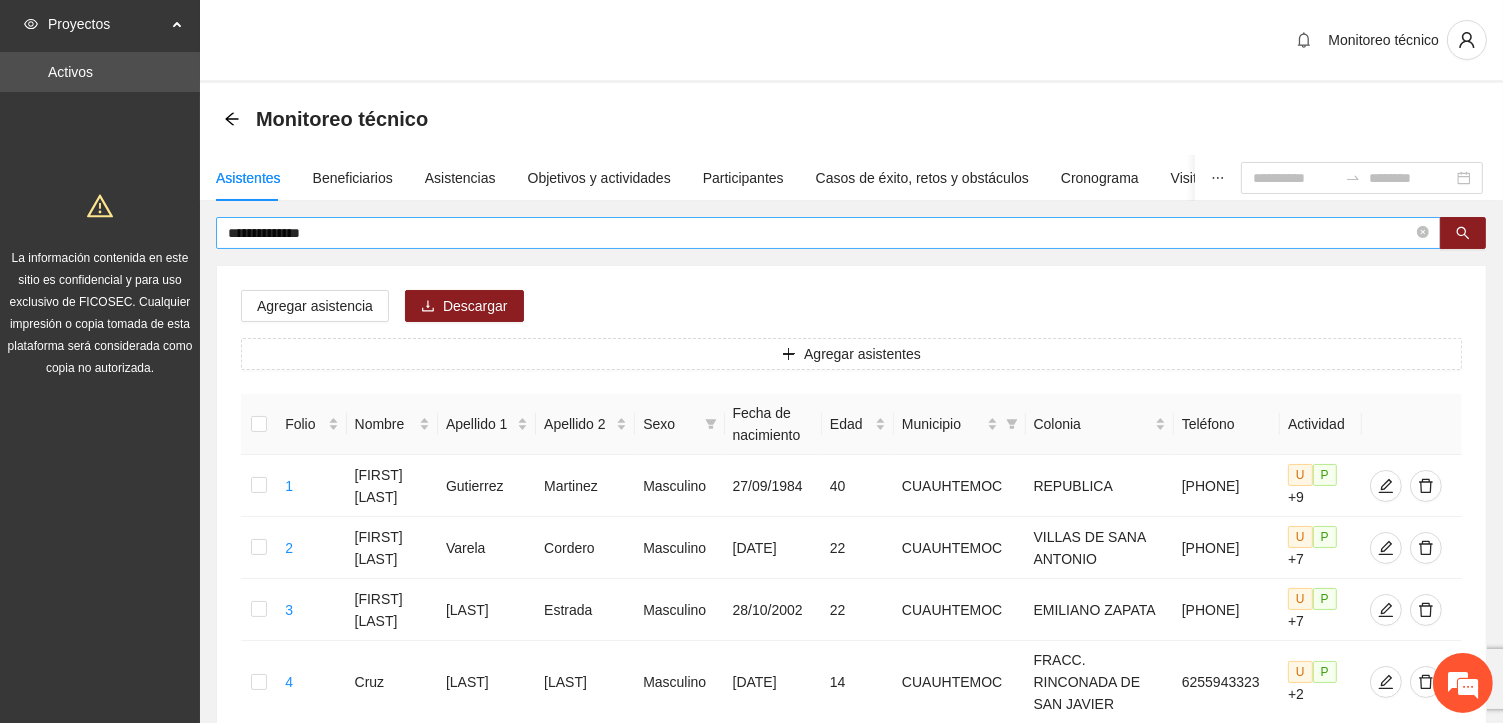 click on "**********" at bounding box center (820, 233) 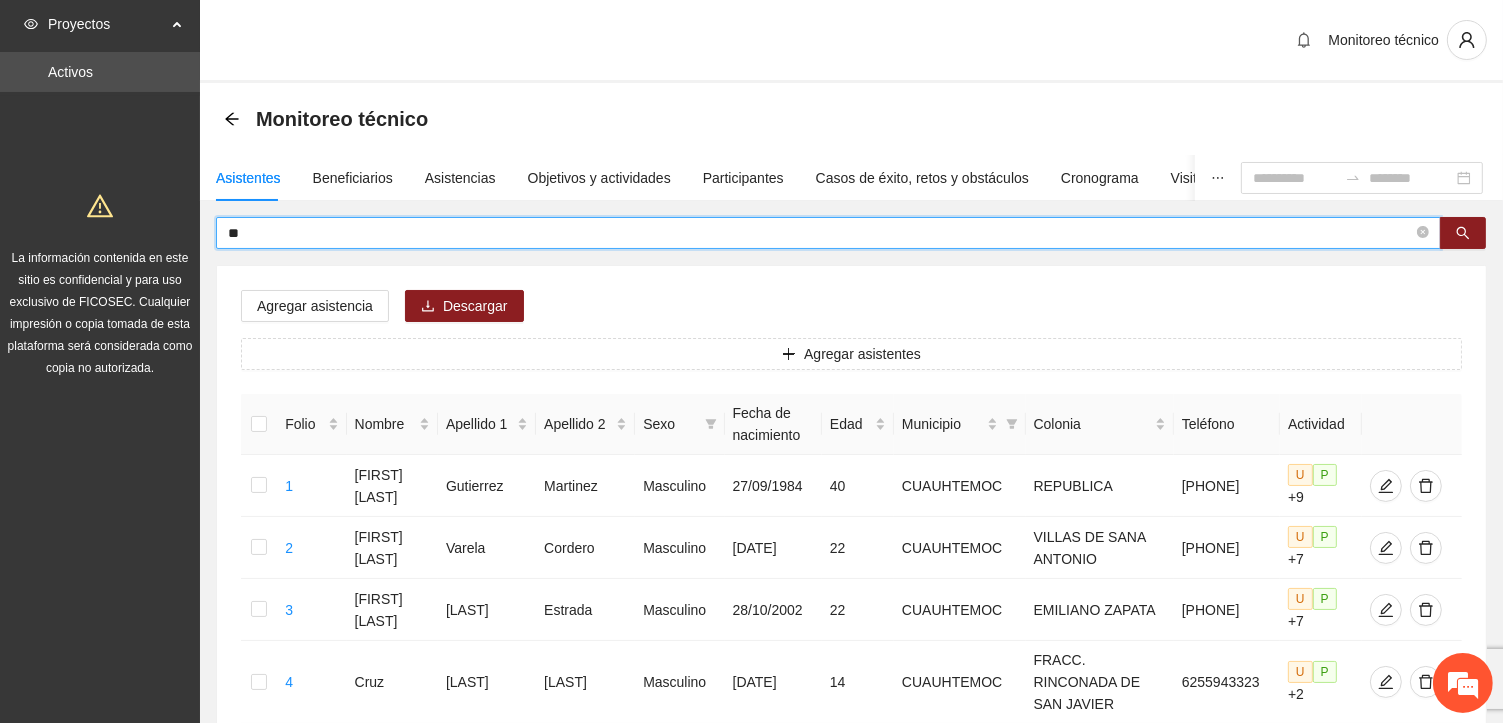 type on "*" 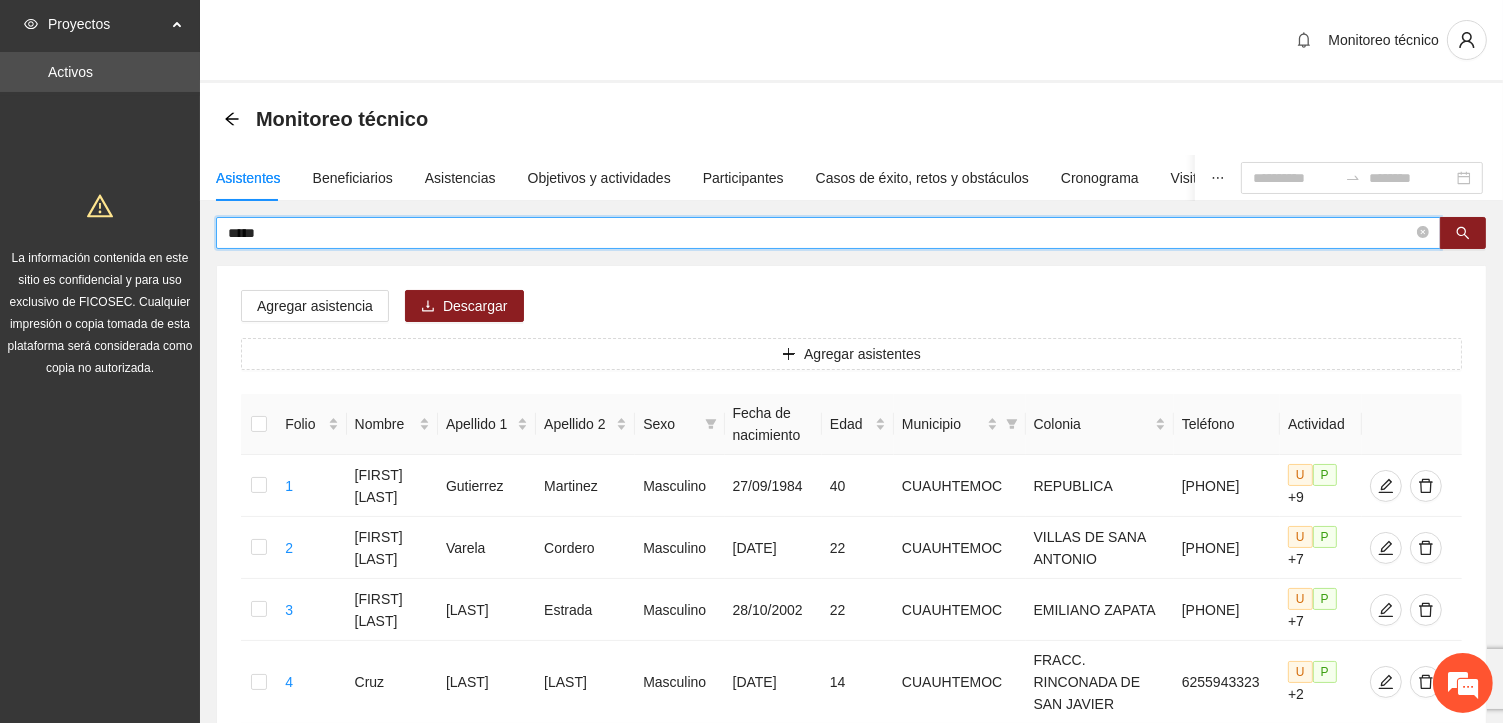type on "*****" 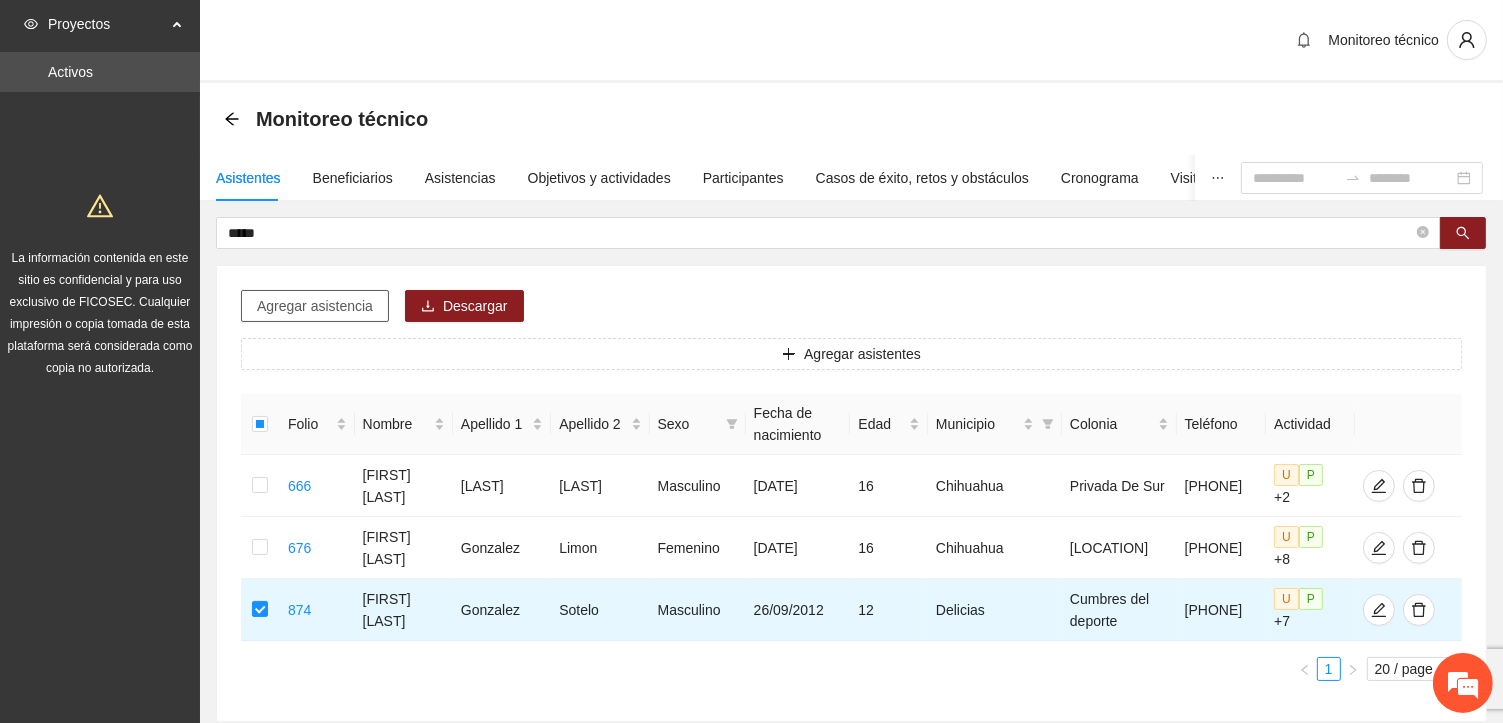 click on "Agregar asistencia" at bounding box center (315, 306) 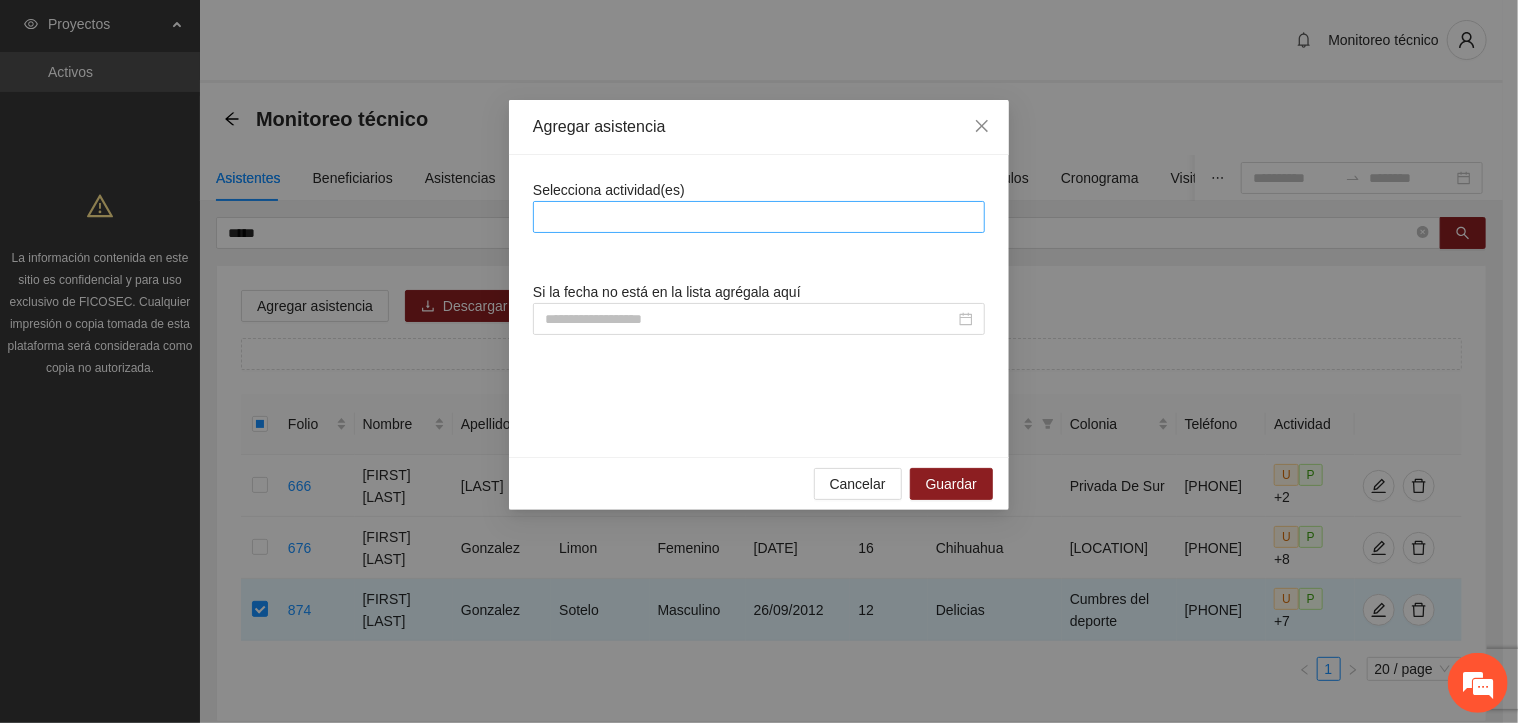 click at bounding box center [759, 217] 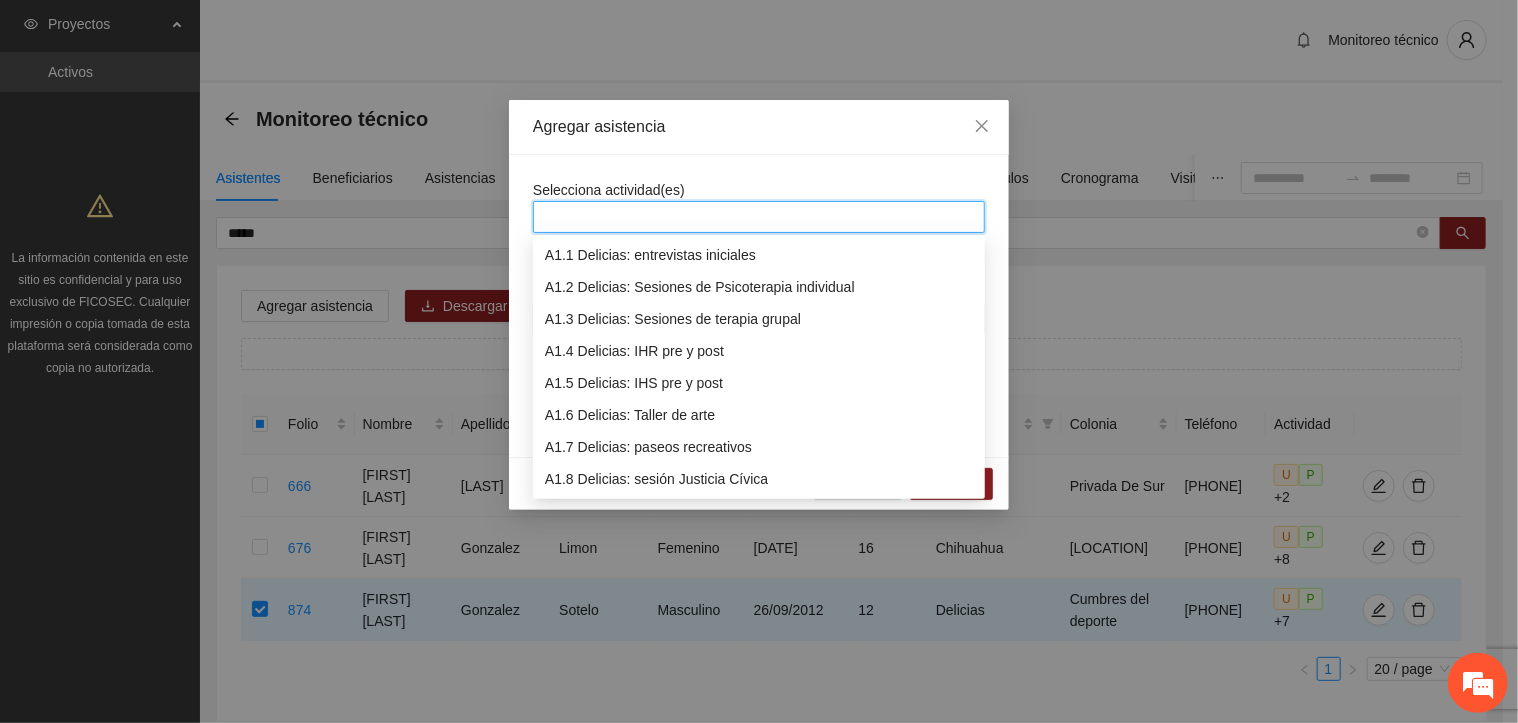 scroll, scrollTop: 64, scrollLeft: 0, axis: vertical 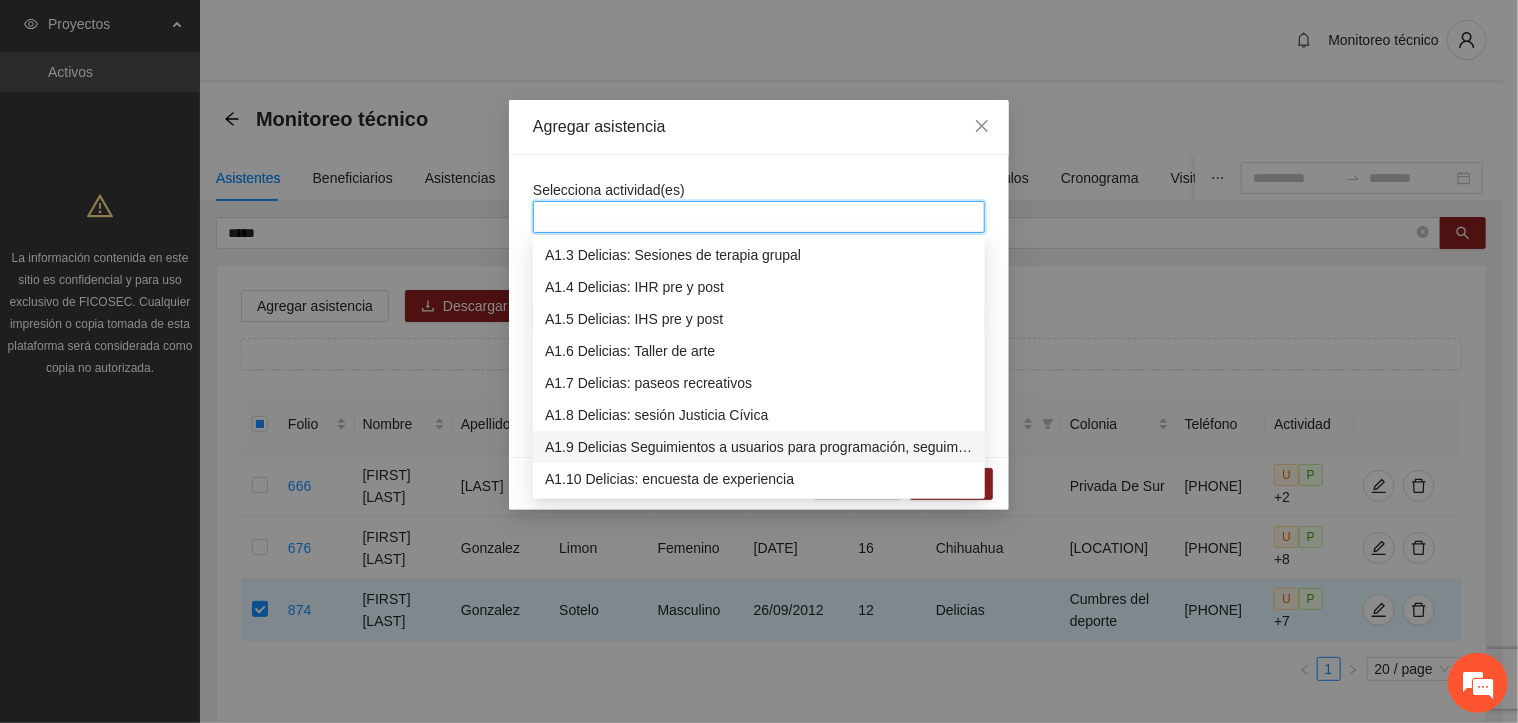 click on "A1.9 Delicias Seguimientos a usuarios para programación, seguimiento y canalización." at bounding box center [759, 447] 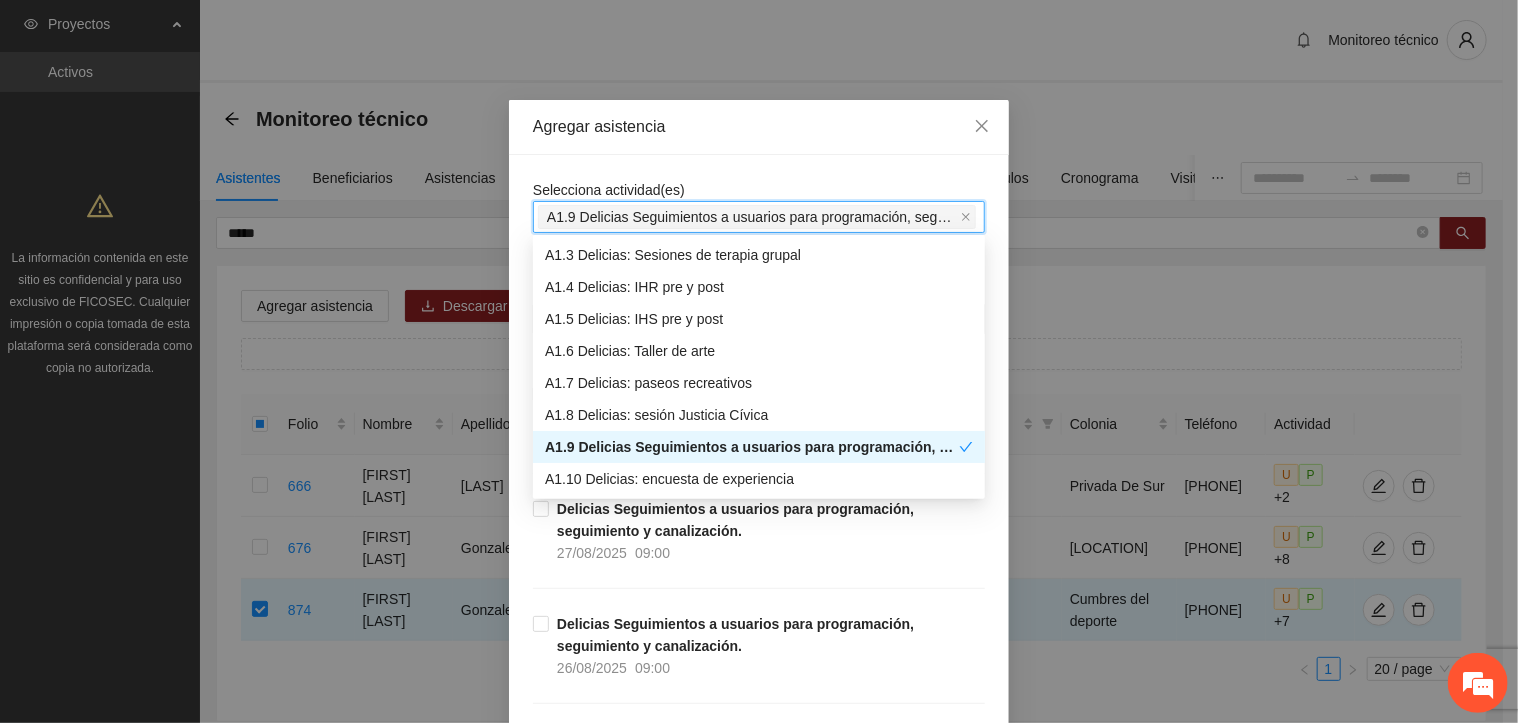 click on "Selecciona actividad(es) A1.9 Delicias Seguimientos a usuarios para programación, seguimiento y canalización. A1.9 Delicias Seguimientos a usuarios para programación, seguimiento y canalización.   Si la fecha no está en la lista agrégala aquí Delicias Seguimientos a usuarios para programación, seguimiento y canalización. [DATE] 09:00 Delicias Seguimientos a usuarios para programación, seguimiento y canalización. [DATE] 09:00 Delicias Seguimientos a usuarios para programación, seguimiento y canalización. [DATE] 09:00 Delicias Seguimientos a usuarios para programación, seguimiento y canalización. [DATE] 09:00 Delicias Seguimientos a usuarios para programación, seguimiento y canalización. [DATE] 09:00 Delicias Seguimientos a usuarios para programación, seguimiento y canalización. [DATE] 09:00 Delicias Seguimientos a usuarios para programación, seguimiento y canalización. [DATE] 09:00 Delicias Seguimientos a usuarios para programación, seguimiento y canalización. [DATE] 09:00 [DATE] 09:00 [DATE] 09:00 [DATE] 09:00 [DATE]" at bounding box center (759, 9103) 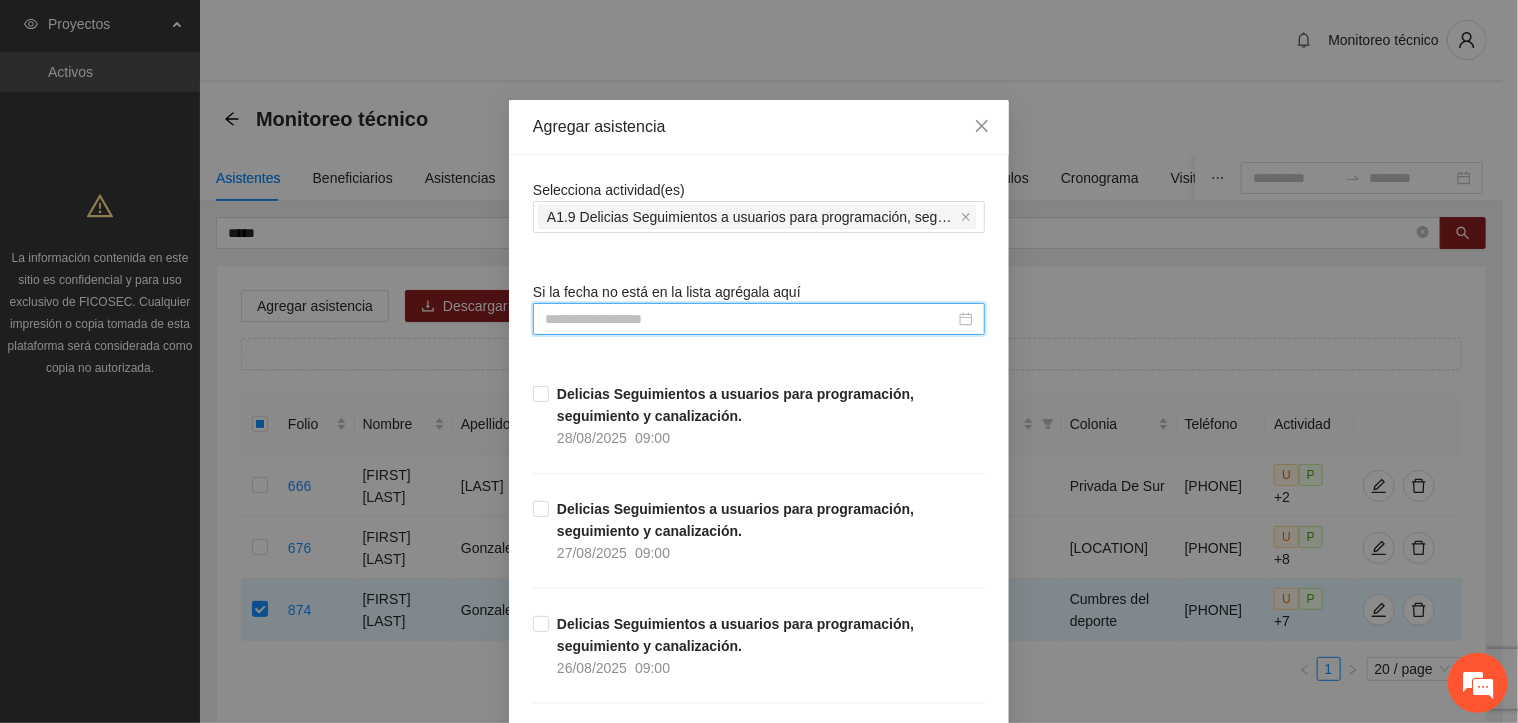 click at bounding box center [750, 319] 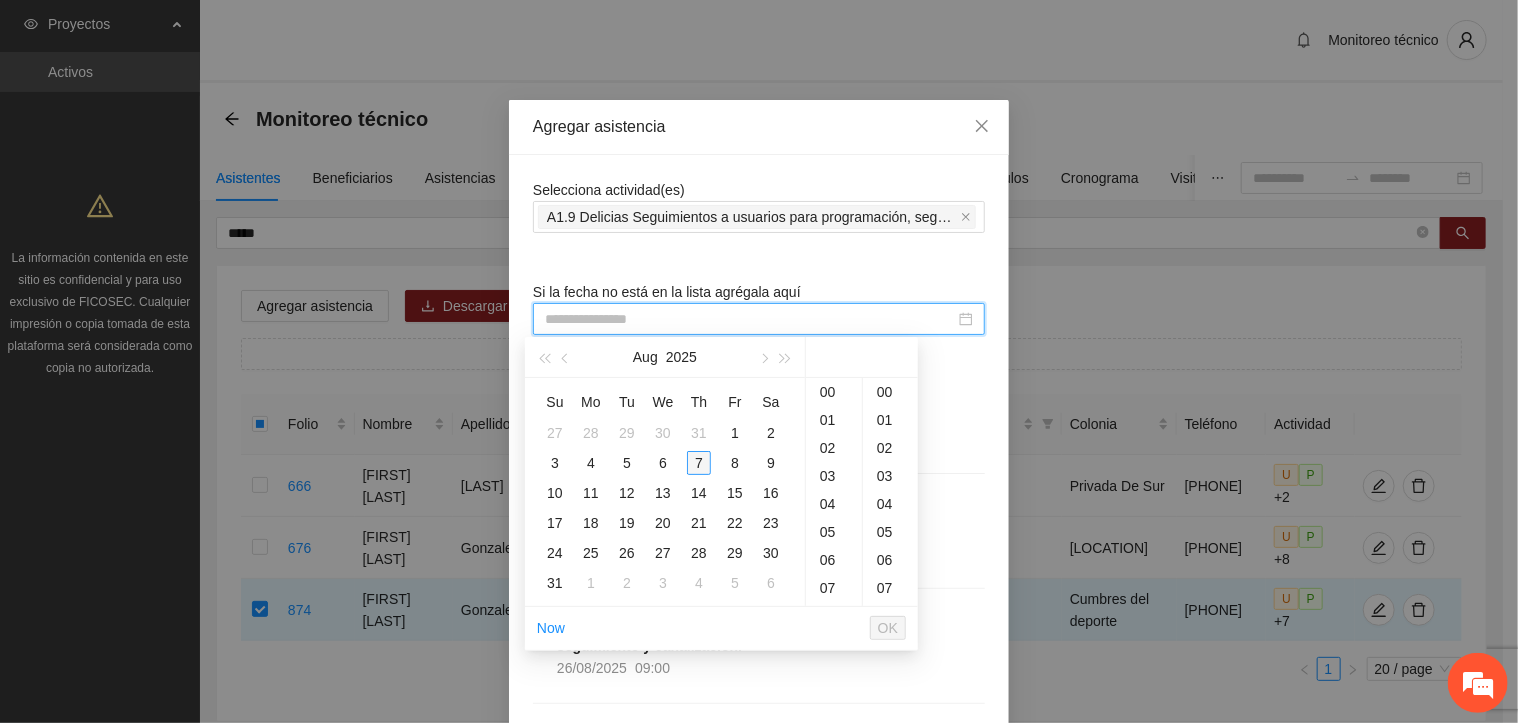 click on "7" at bounding box center [699, 463] 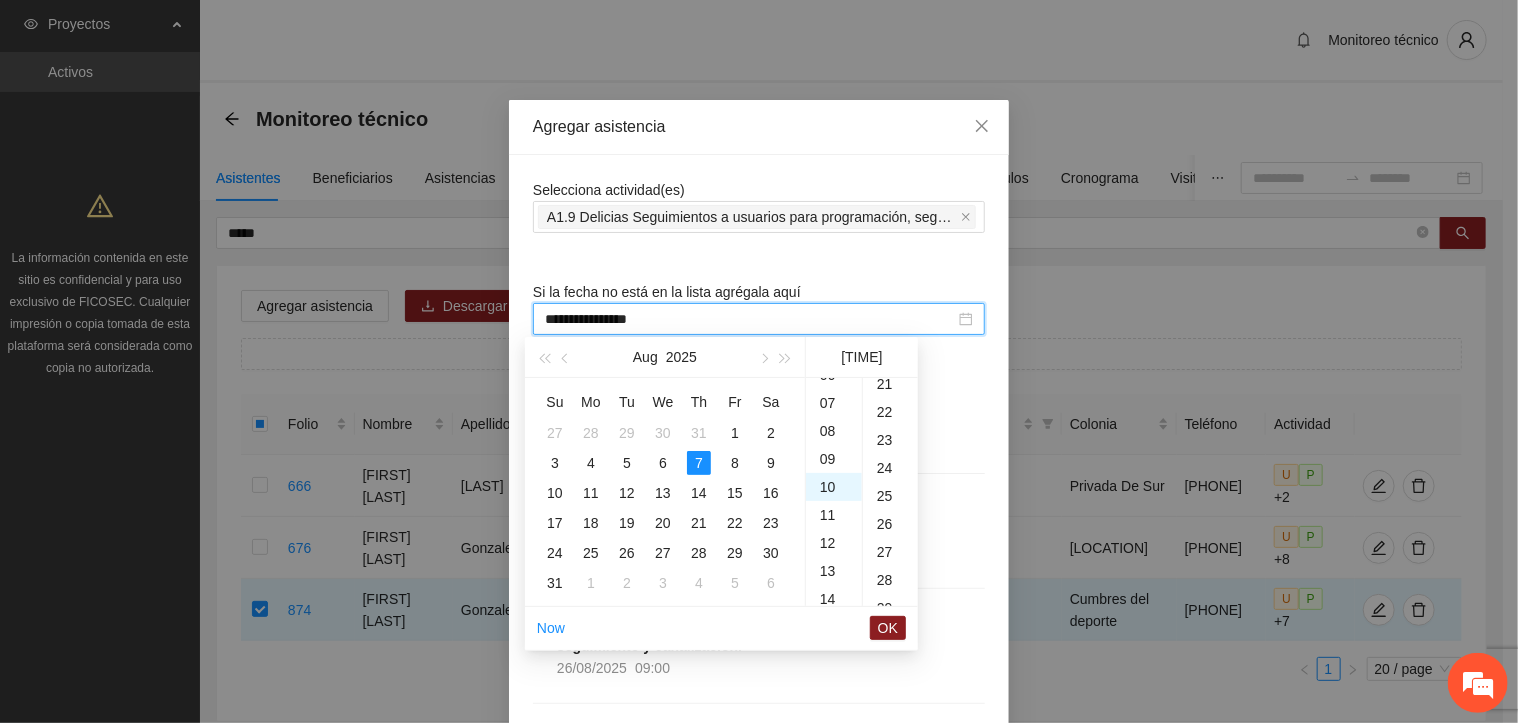 scroll, scrollTop: 280, scrollLeft: 0, axis: vertical 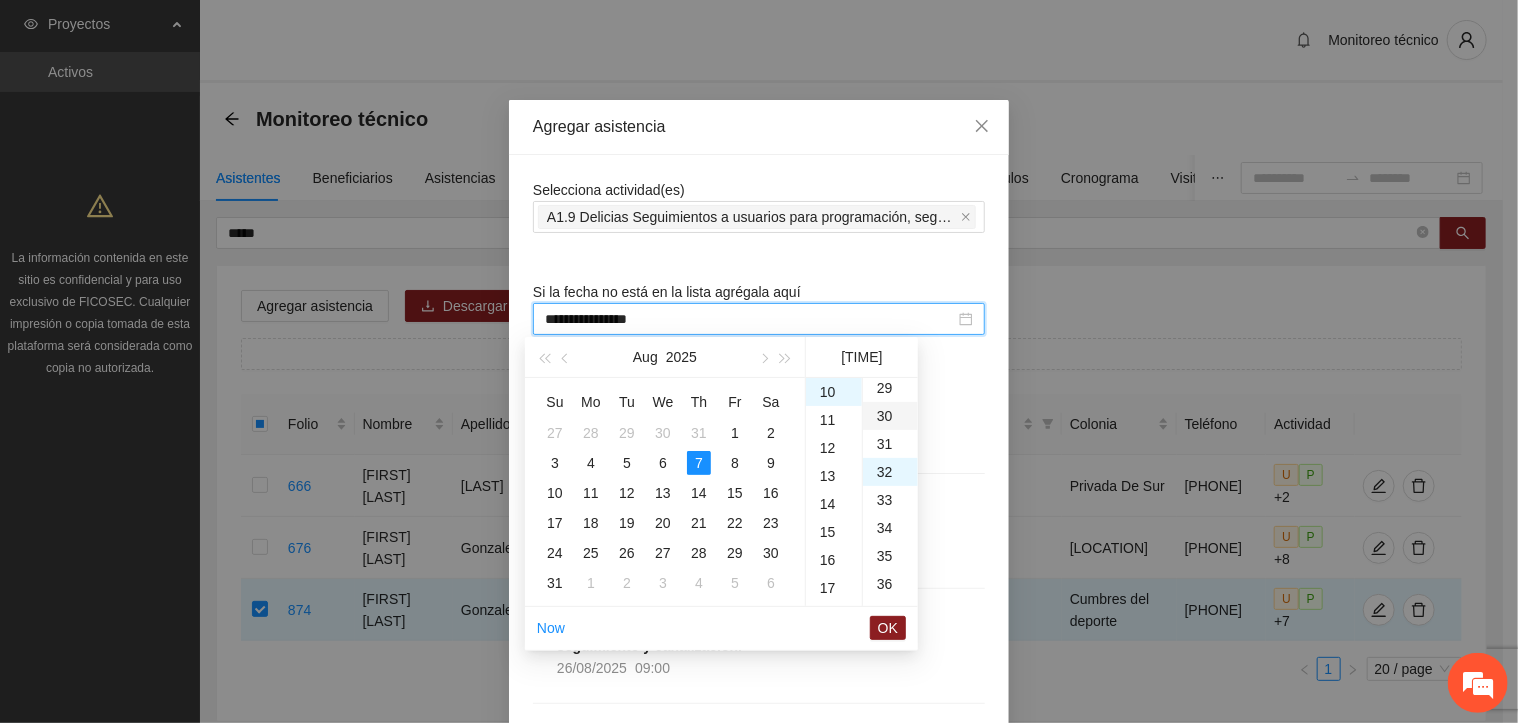 click on "30" at bounding box center (890, 416) 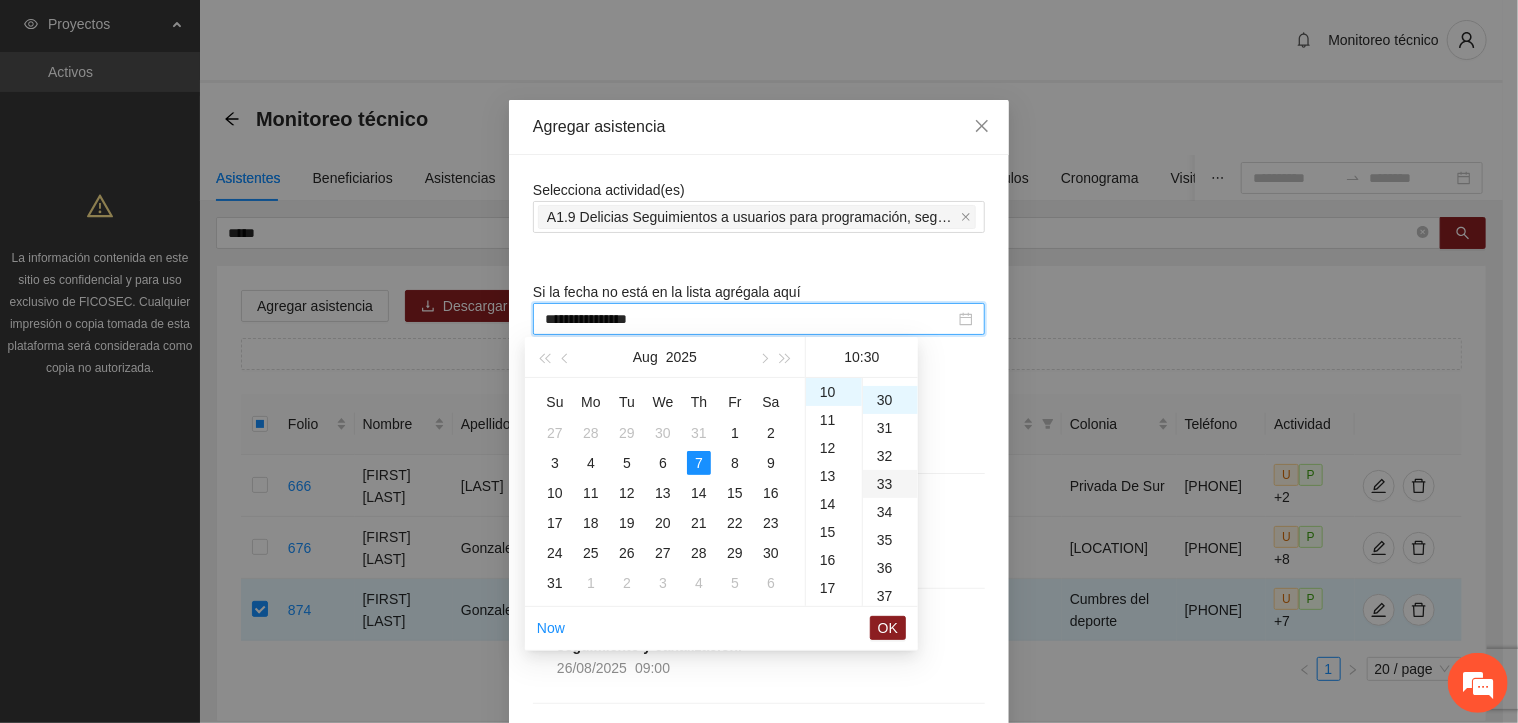 scroll, scrollTop: 840, scrollLeft: 0, axis: vertical 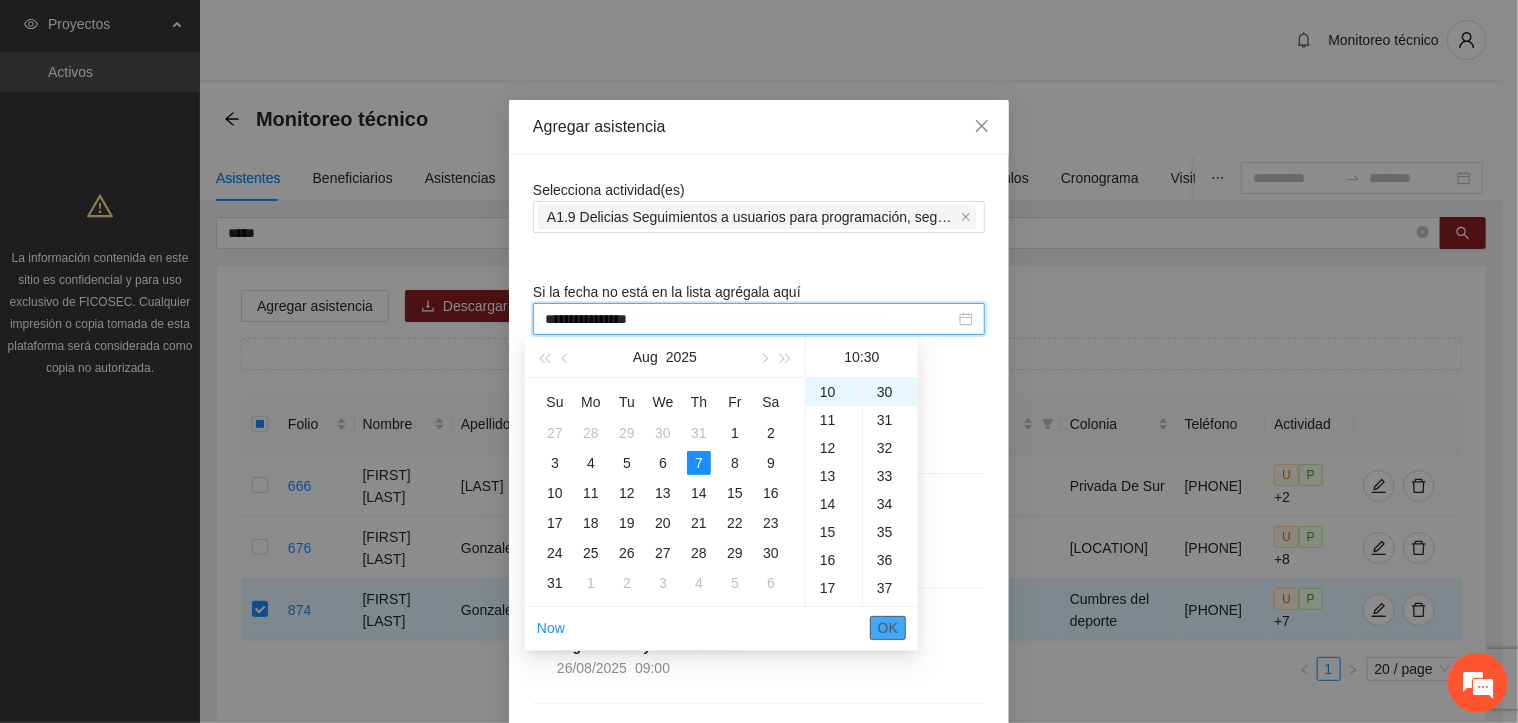 click on "OK" at bounding box center (888, 628) 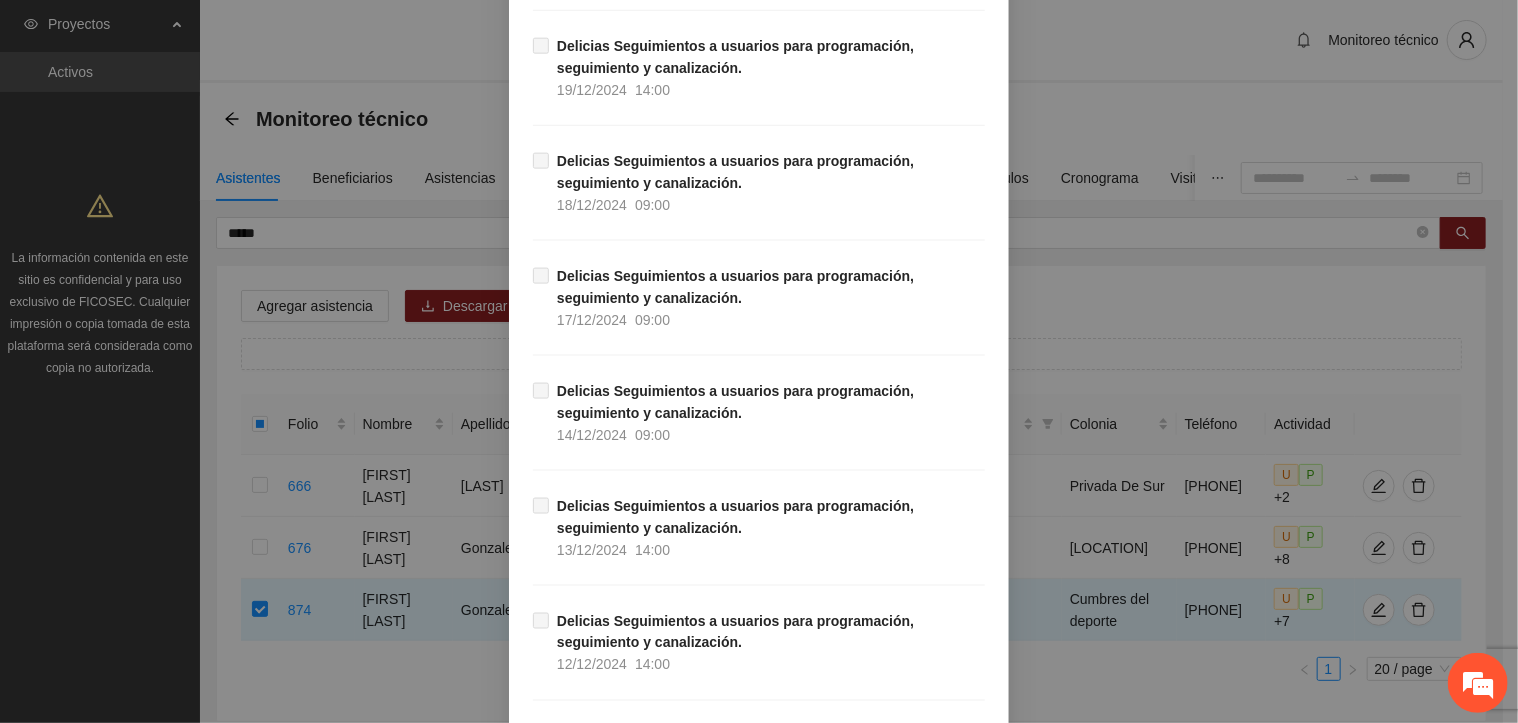 scroll, scrollTop: 17372, scrollLeft: 0, axis: vertical 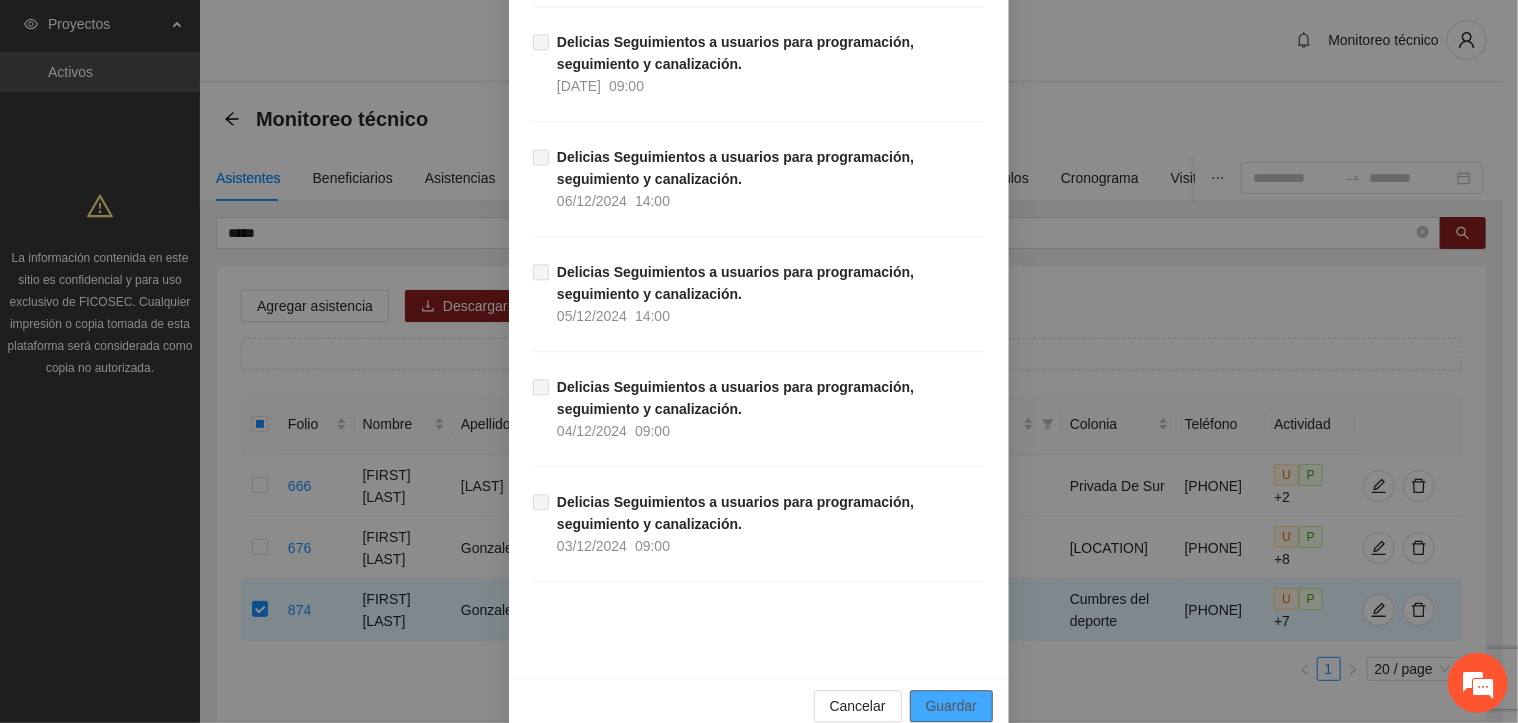 click on "Guardar" at bounding box center (951, 706) 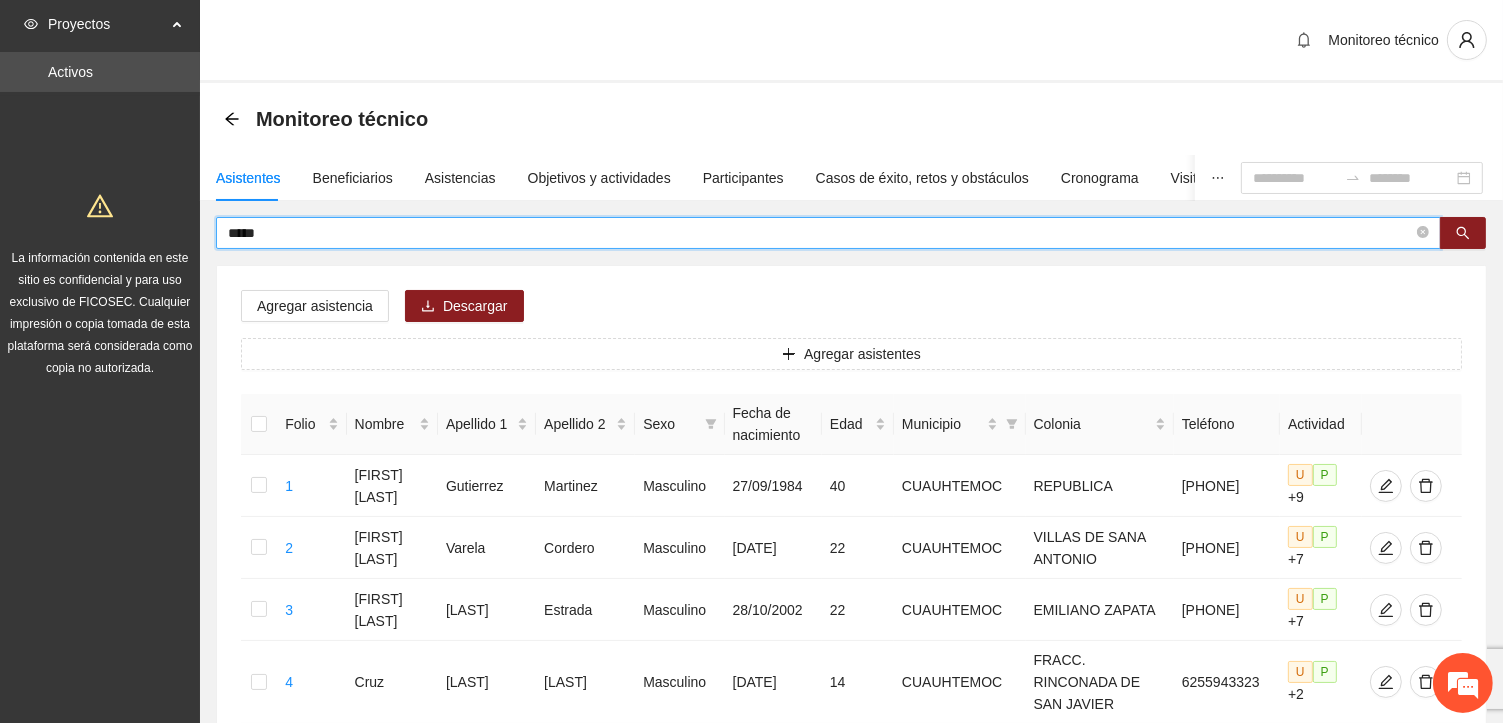 click on "*****" at bounding box center [820, 233] 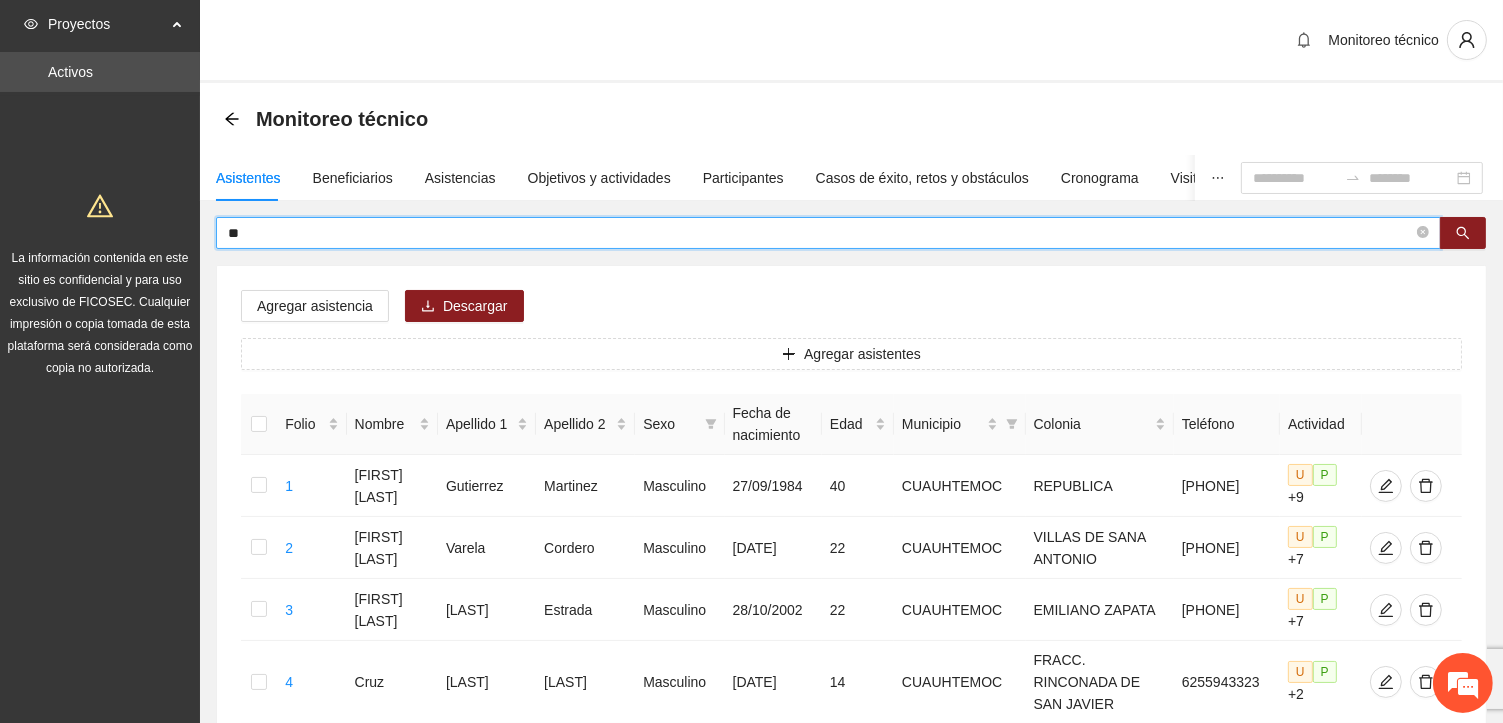 type on "*" 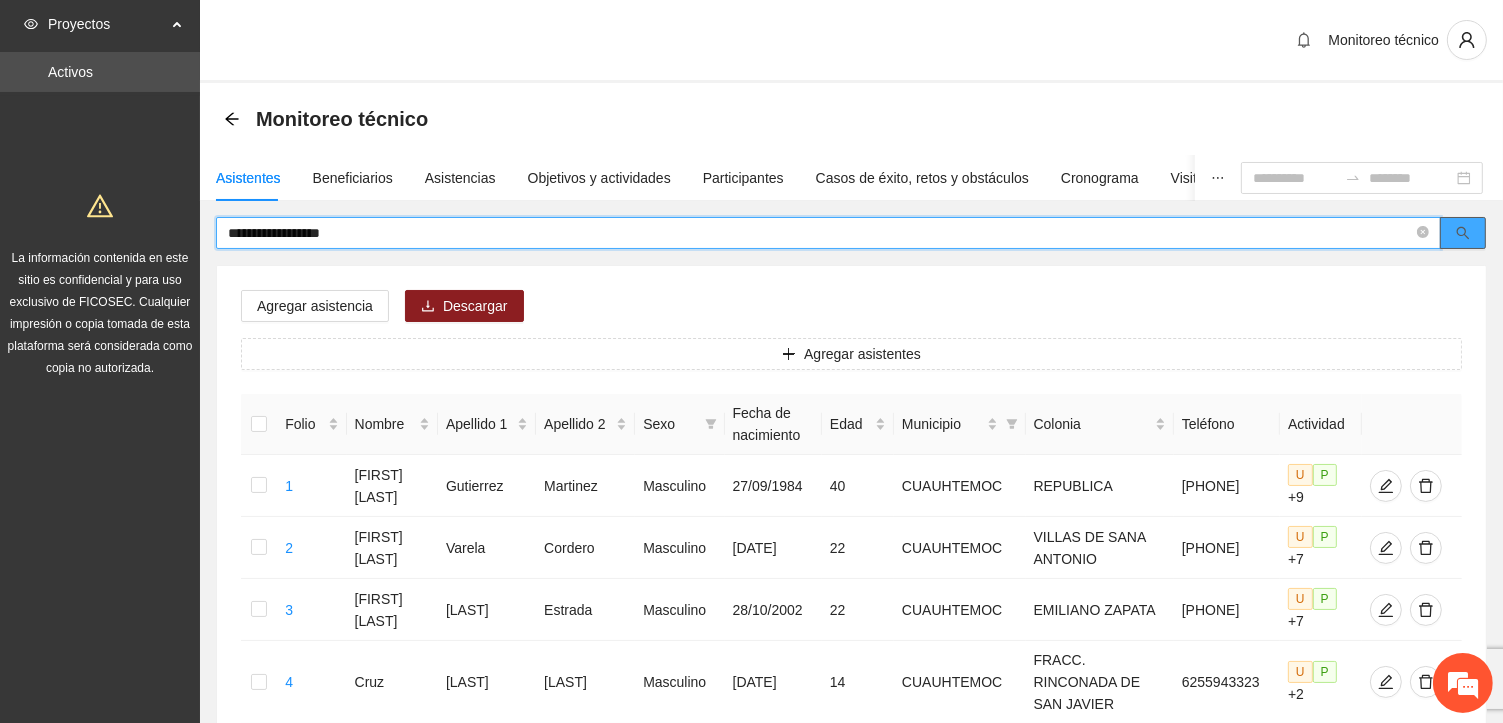 click at bounding box center (1463, 233) 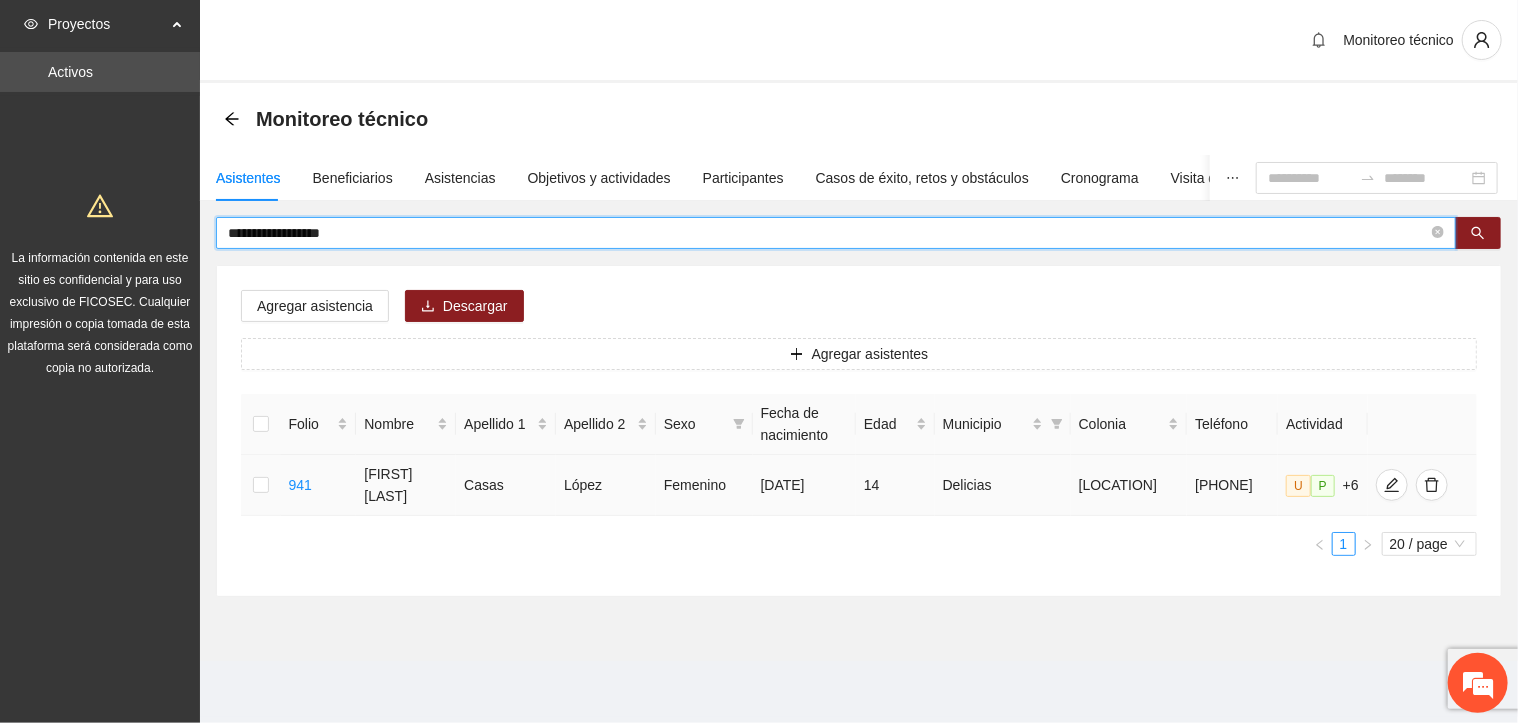 type on "**********" 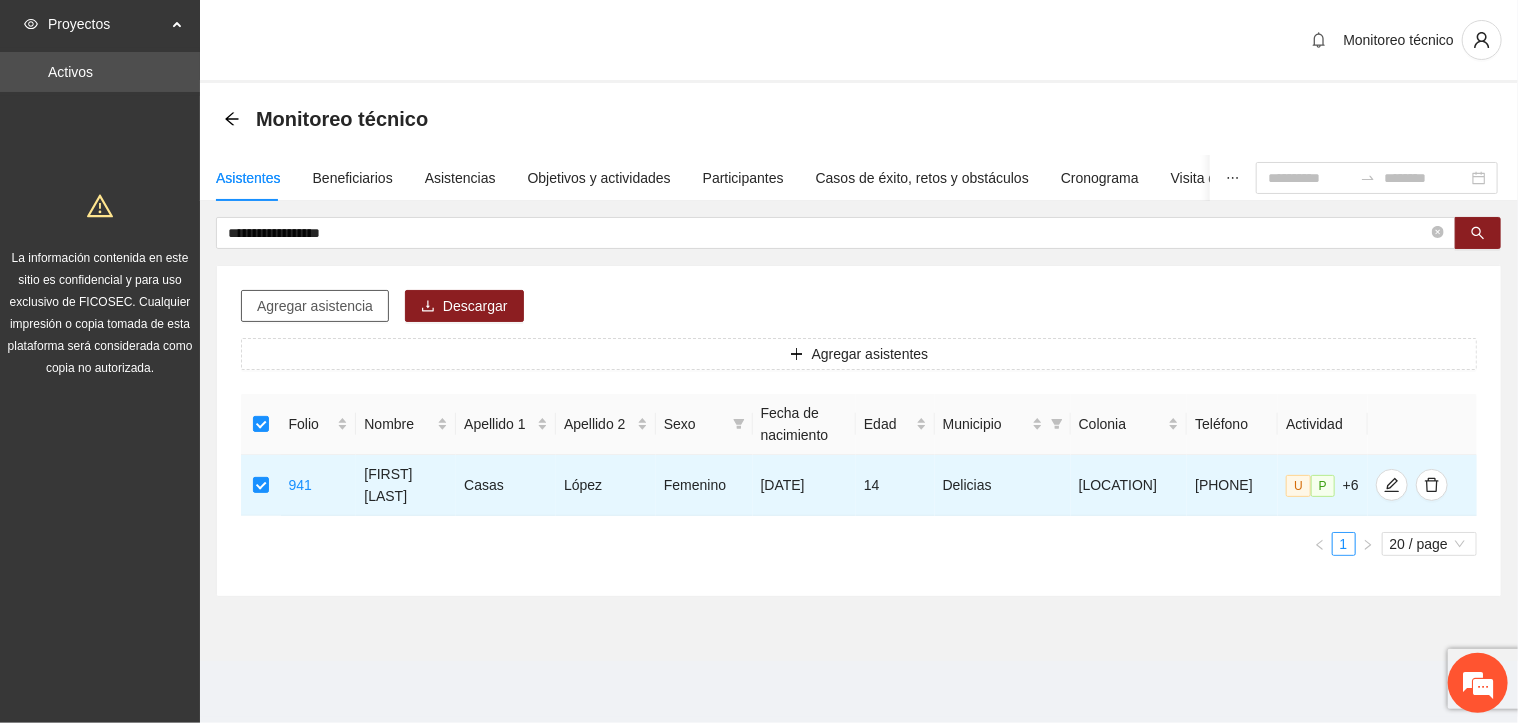 click on "Agregar asistencia" at bounding box center (315, 306) 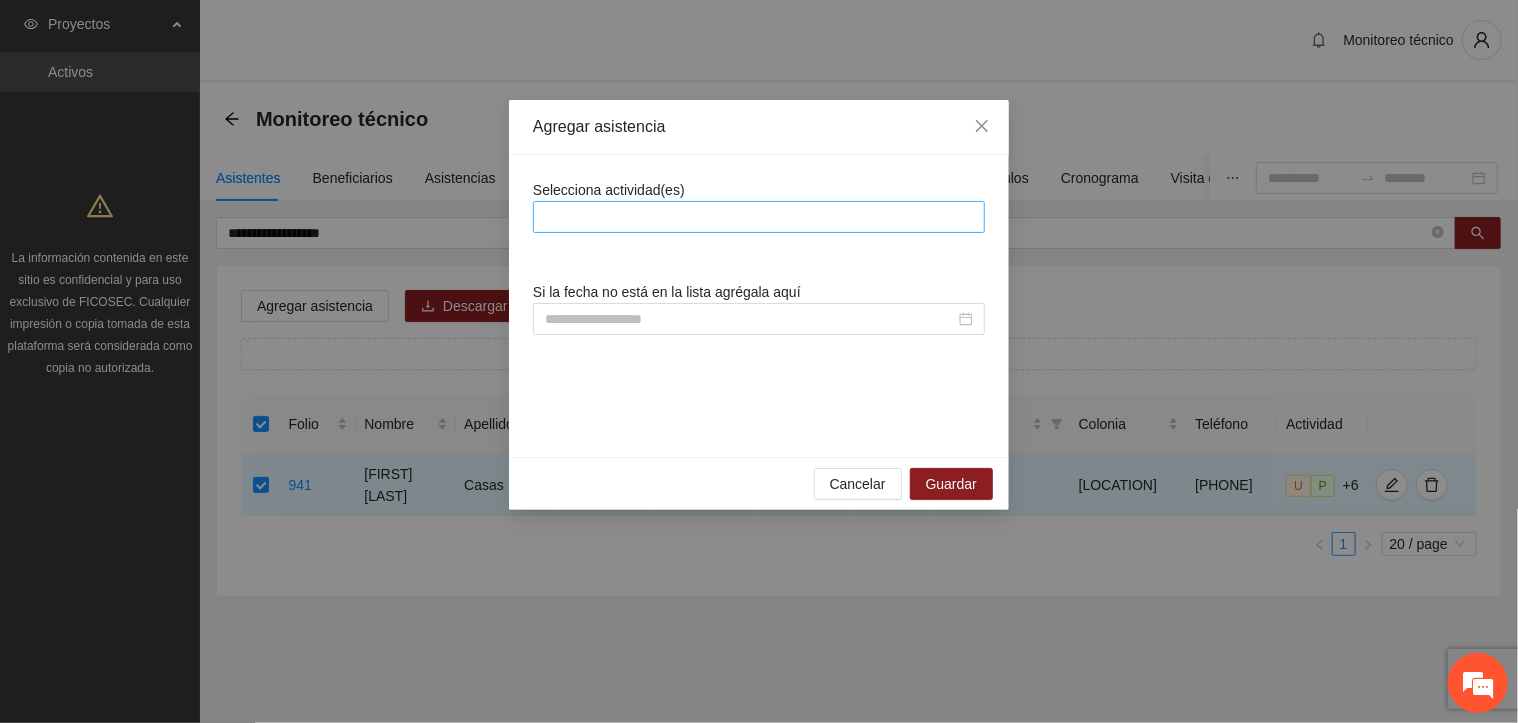 click at bounding box center (759, 217) 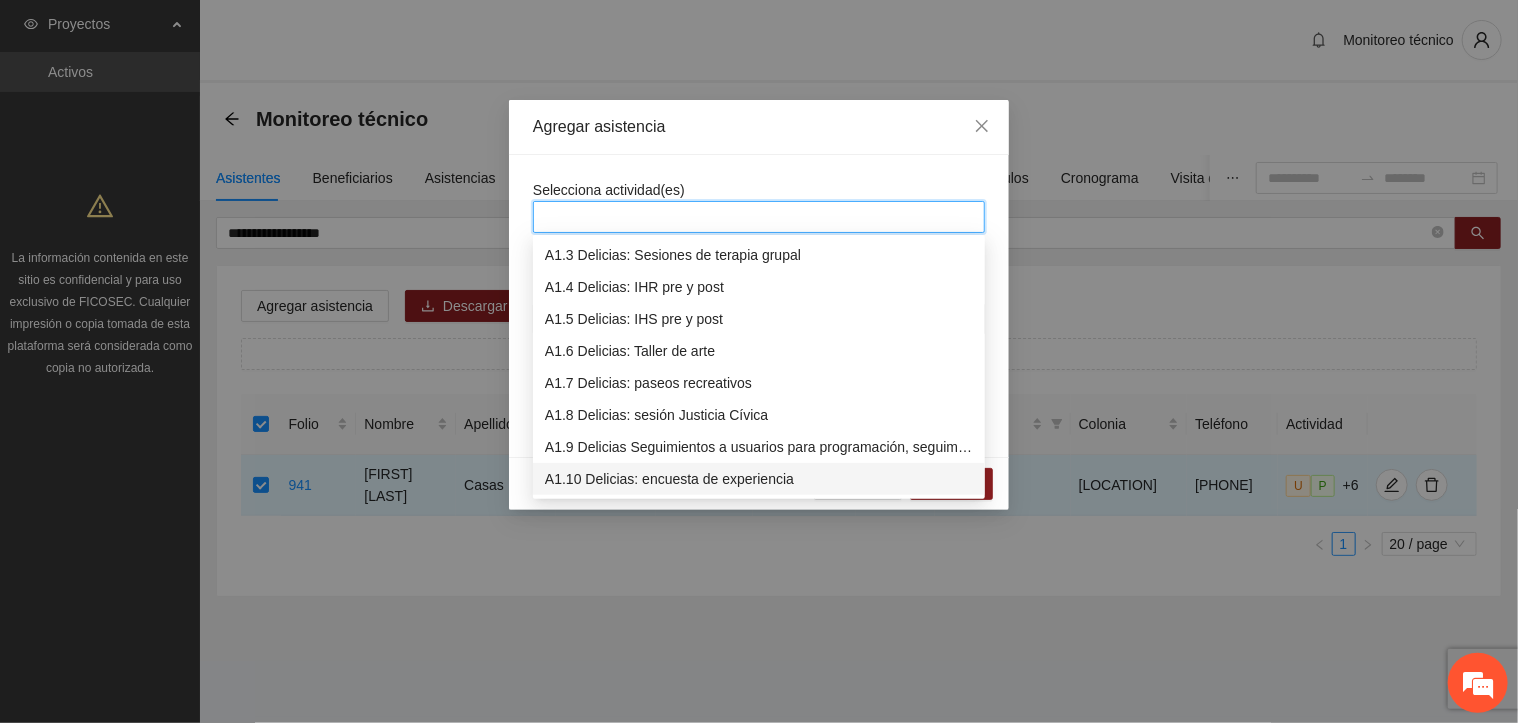 scroll, scrollTop: 64, scrollLeft: 0, axis: vertical 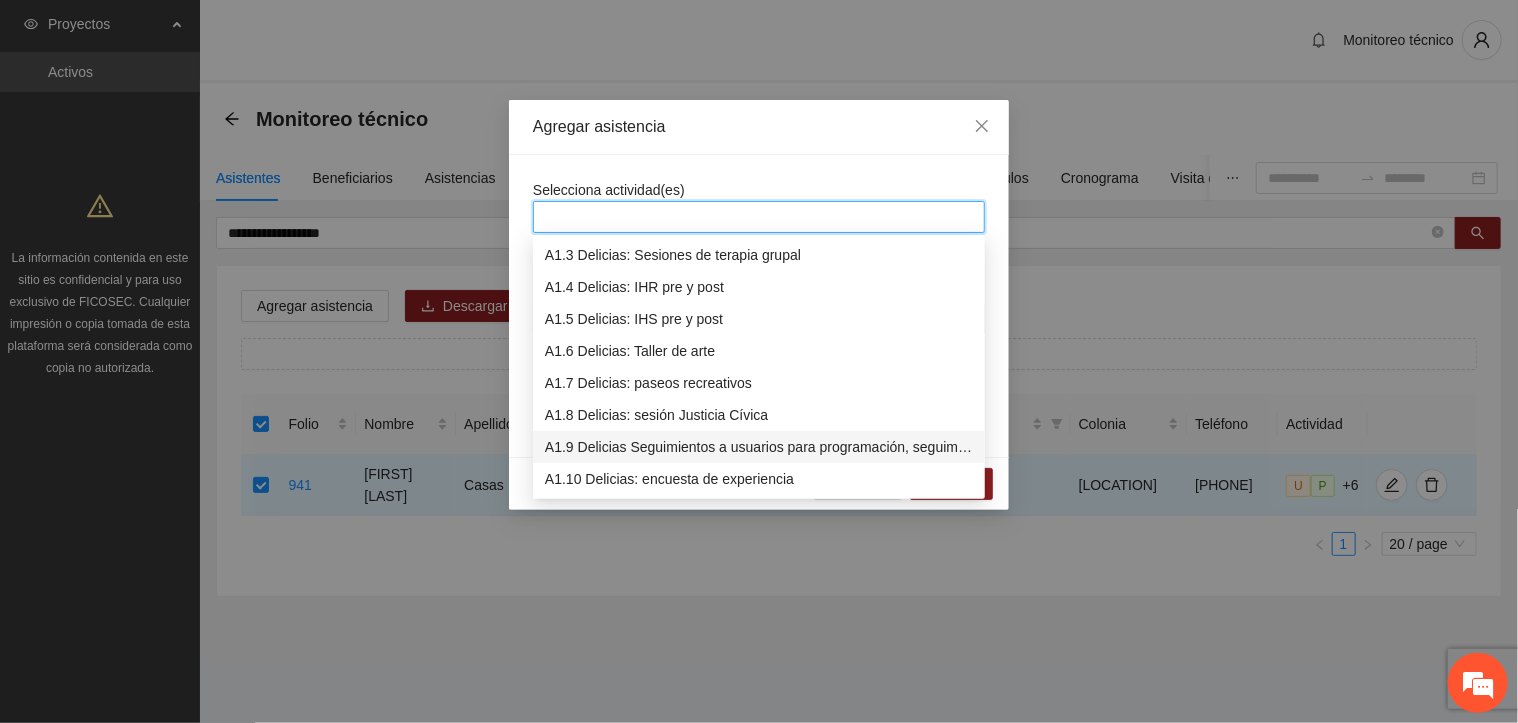 click on "A1.9 Delicias Seguimientos a usuarios para programación, seguimiento y canalización." at bounding box center (759, 447) 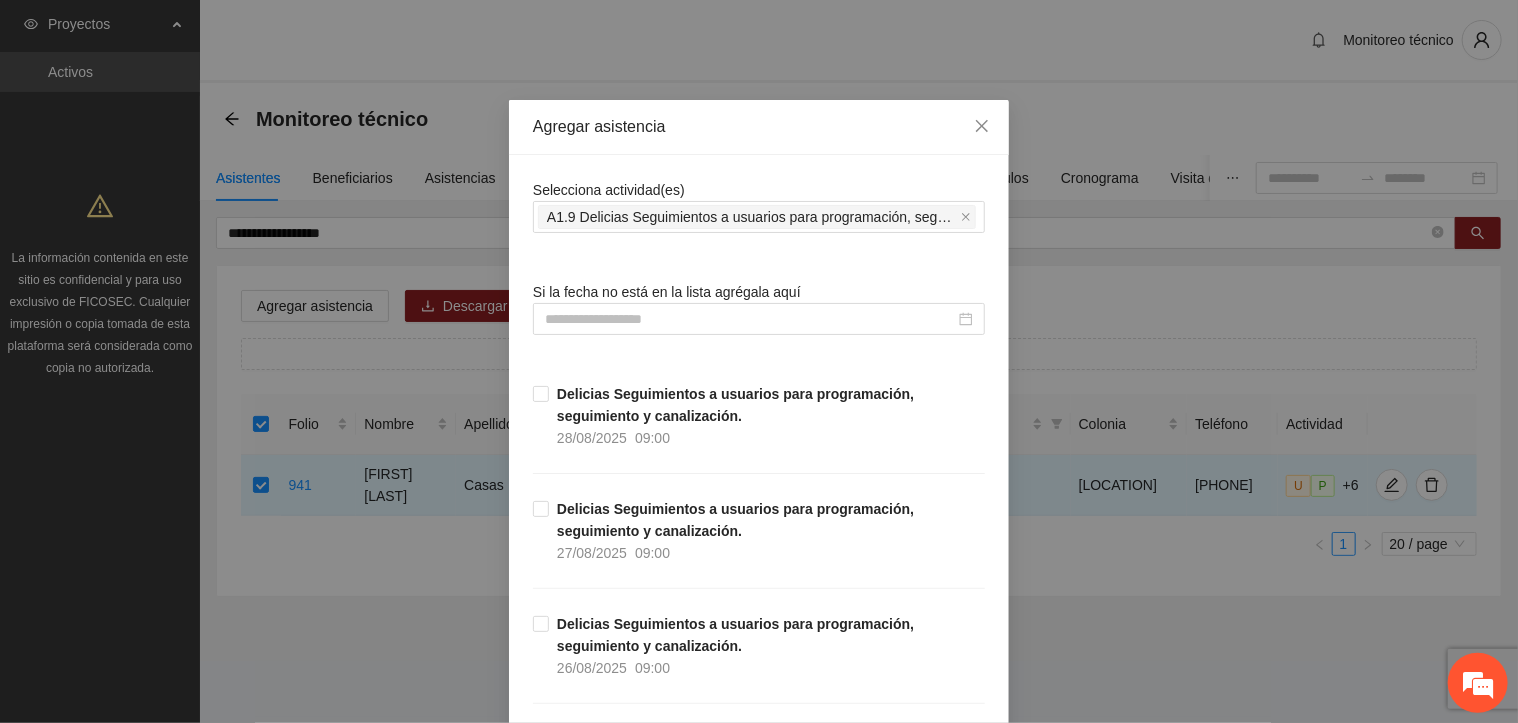 click on "Selecciona actividad(es) A1.9 Delicias Seguimientos a usuarios para programación, seguimiento y canalización." at bounding box center (759, 206) 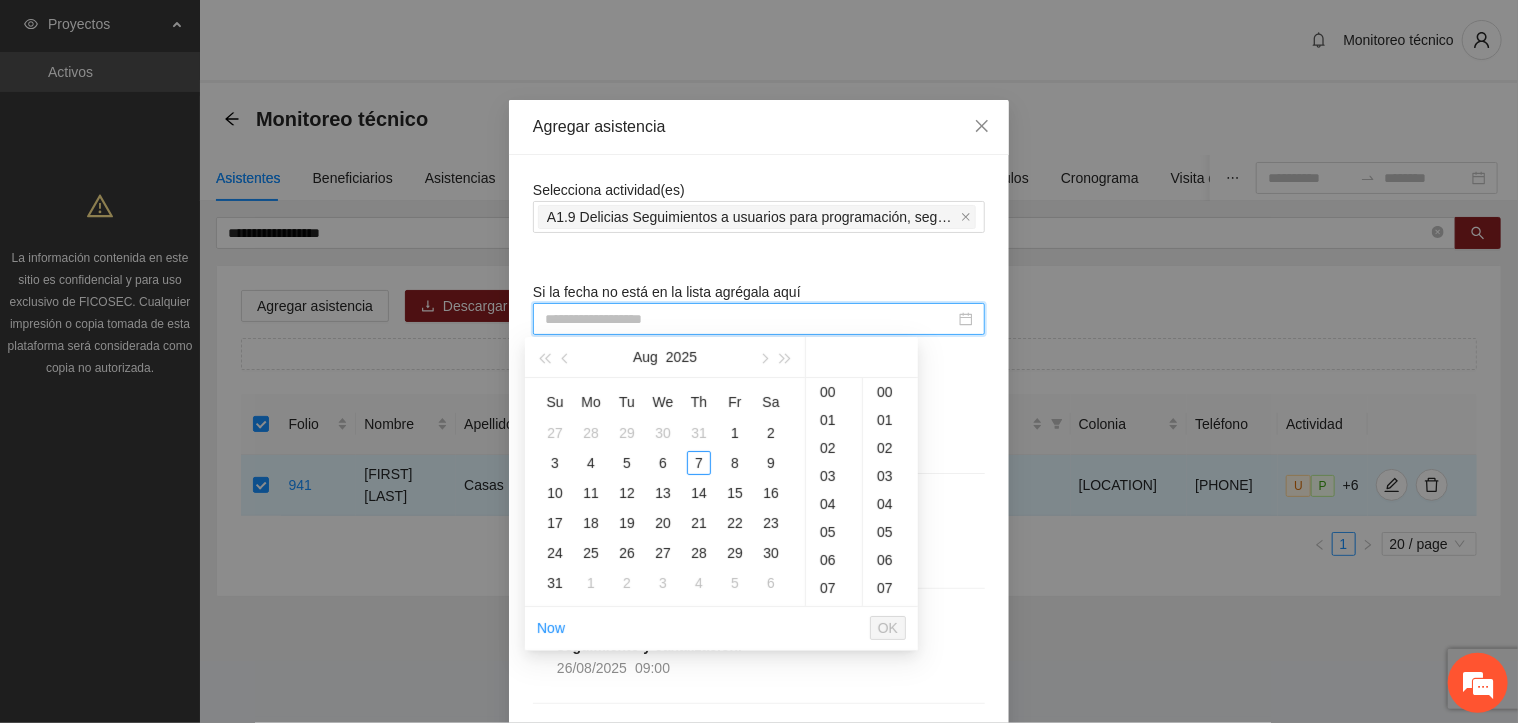 click at bounding box center [750, 319] 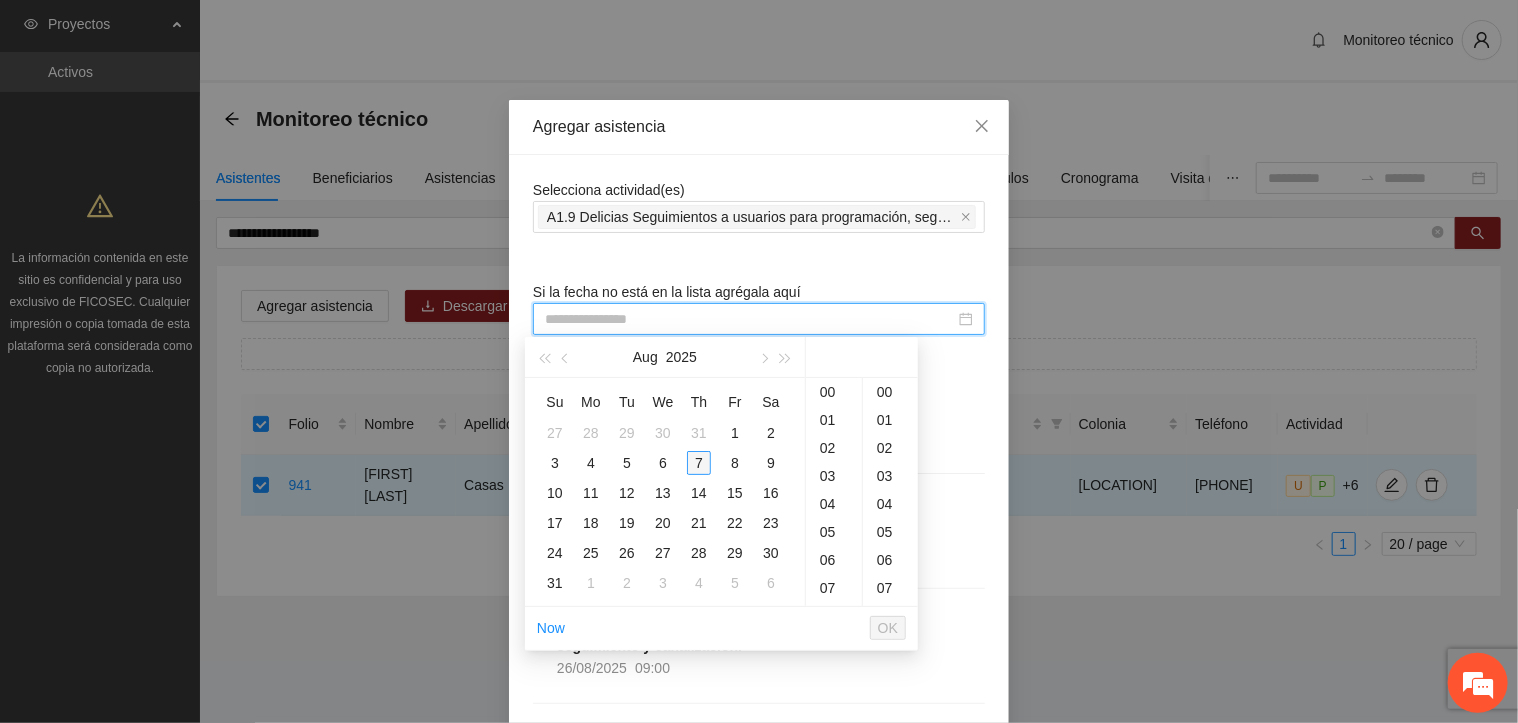 click on "7" at bounding box center (699, 463) 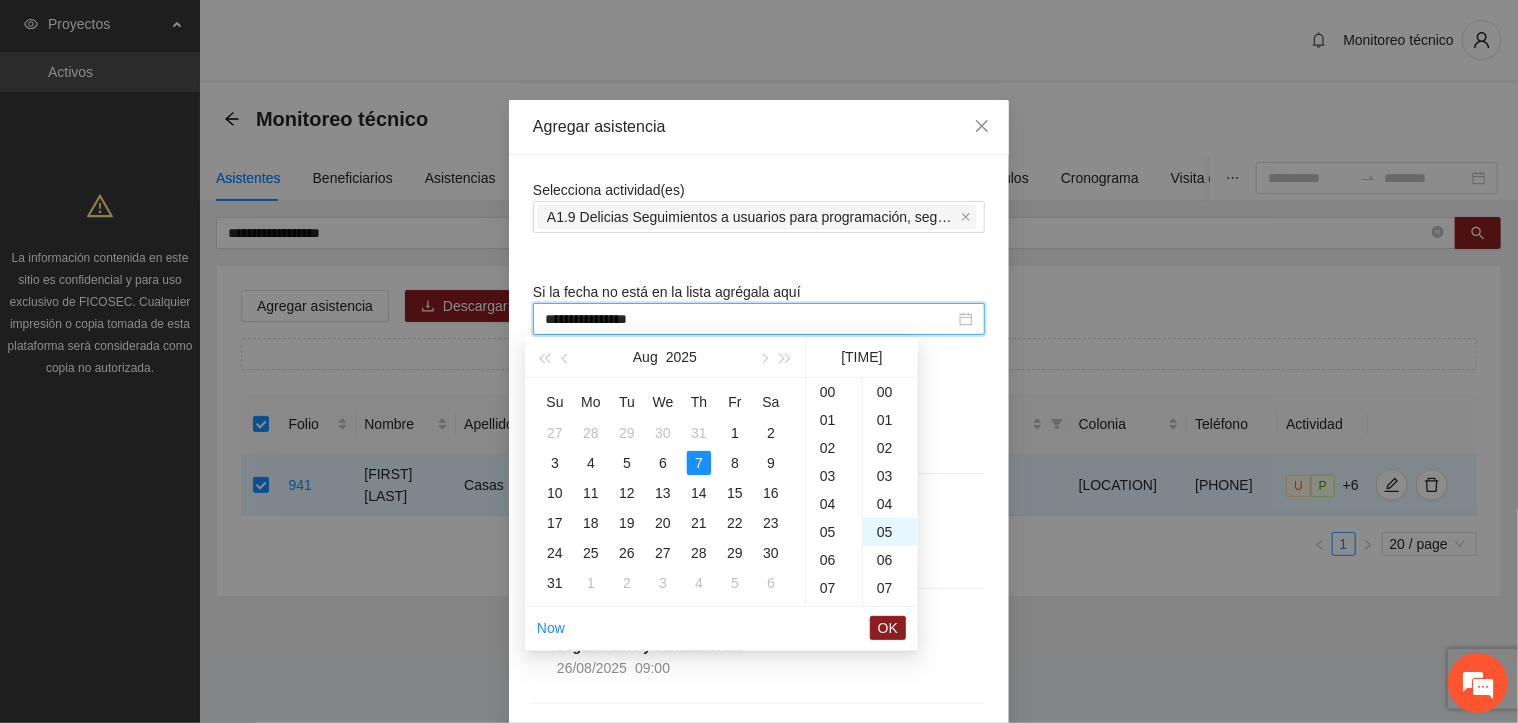 scroll, scrollTop: 308, scrollLeft: 0, axis: vertical 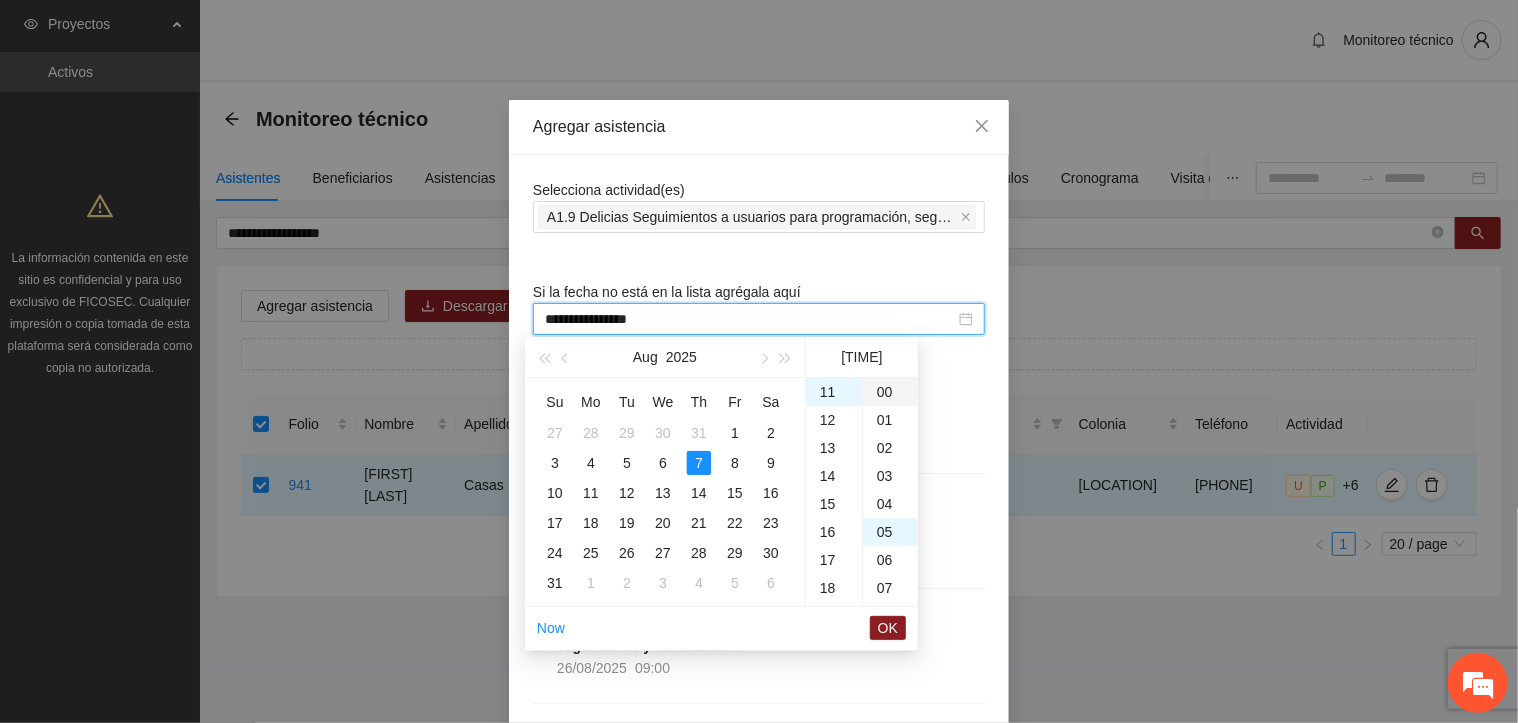 click on "00" at bounding box center [890, 392] 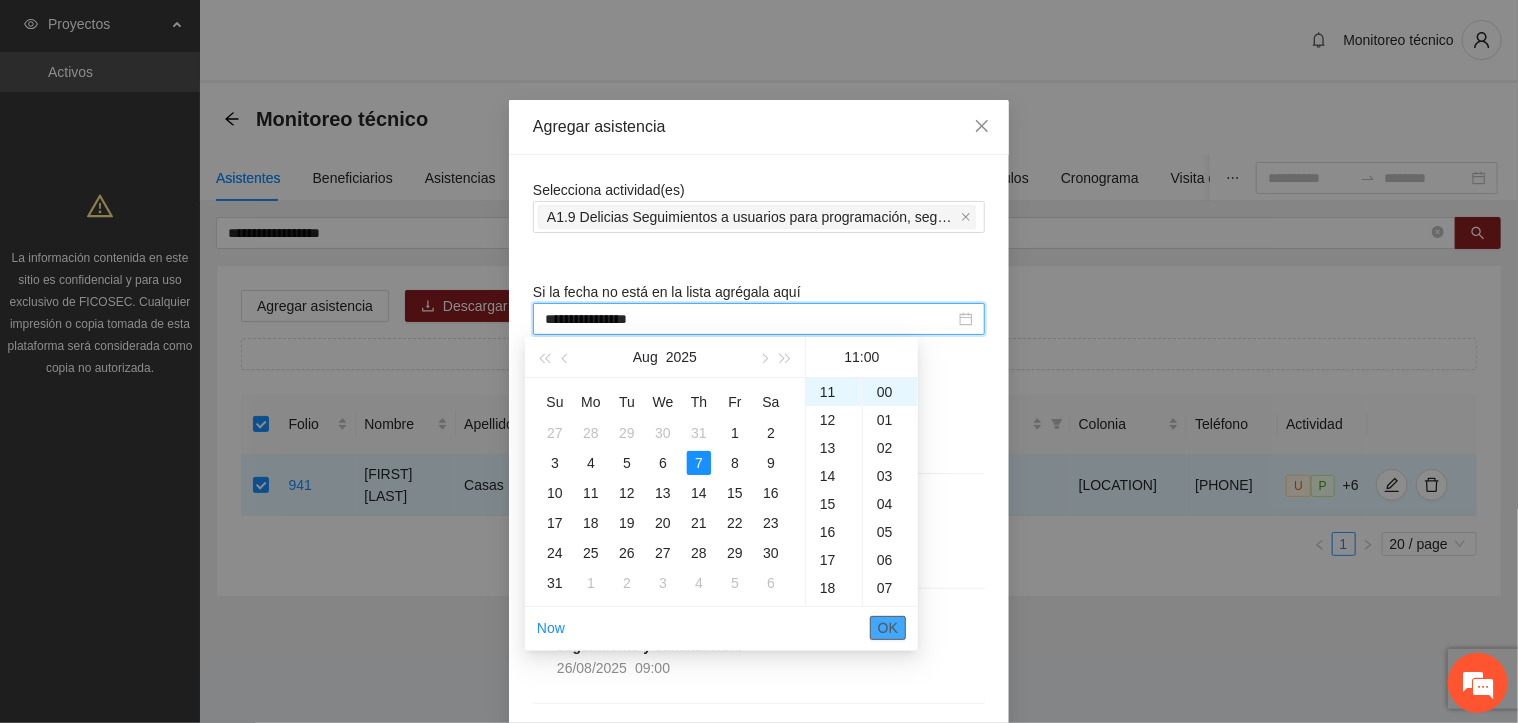 click on "OK" at bounding box center [888, 628] 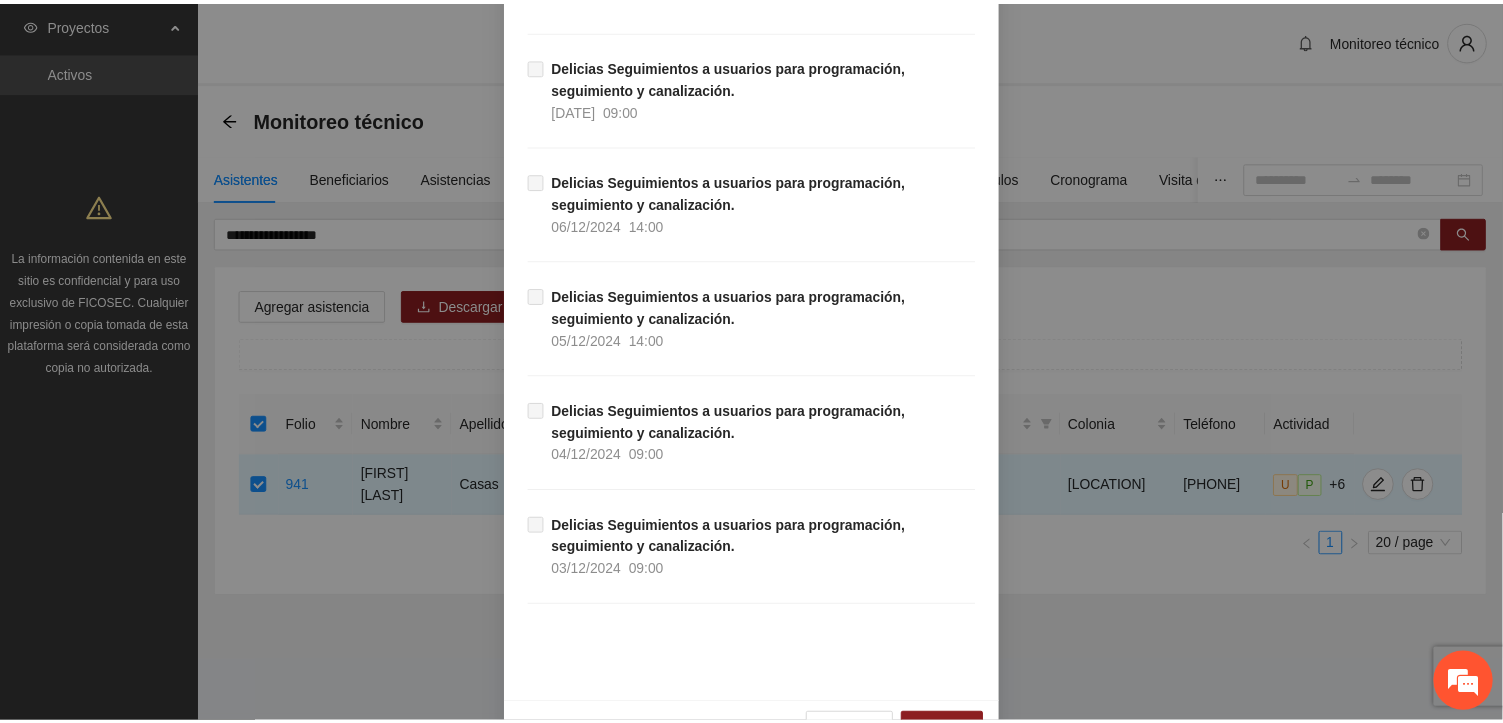 scroll, scrollTop: 17372, scrollLeft: 0, axis: vertical 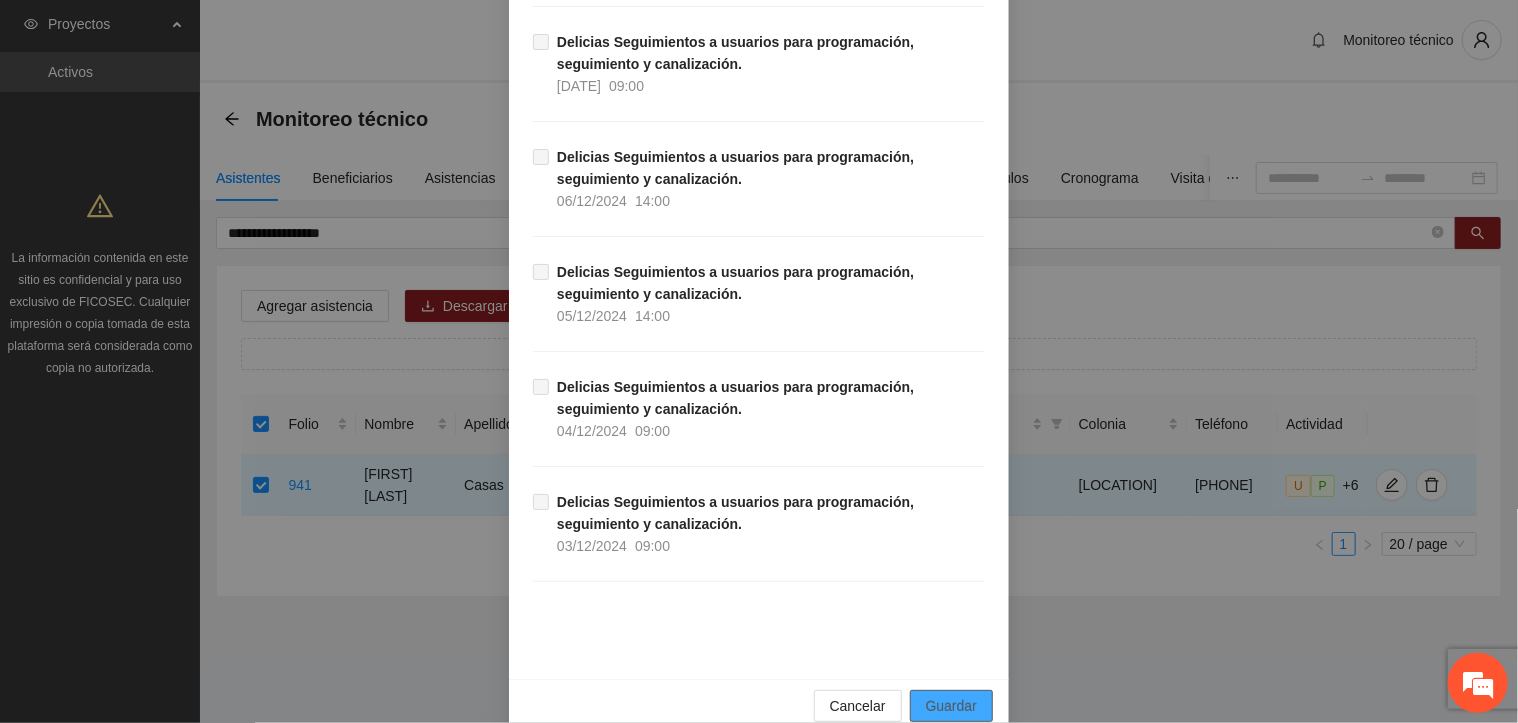 click on "Guardar" at bounding box center (951, 706) 